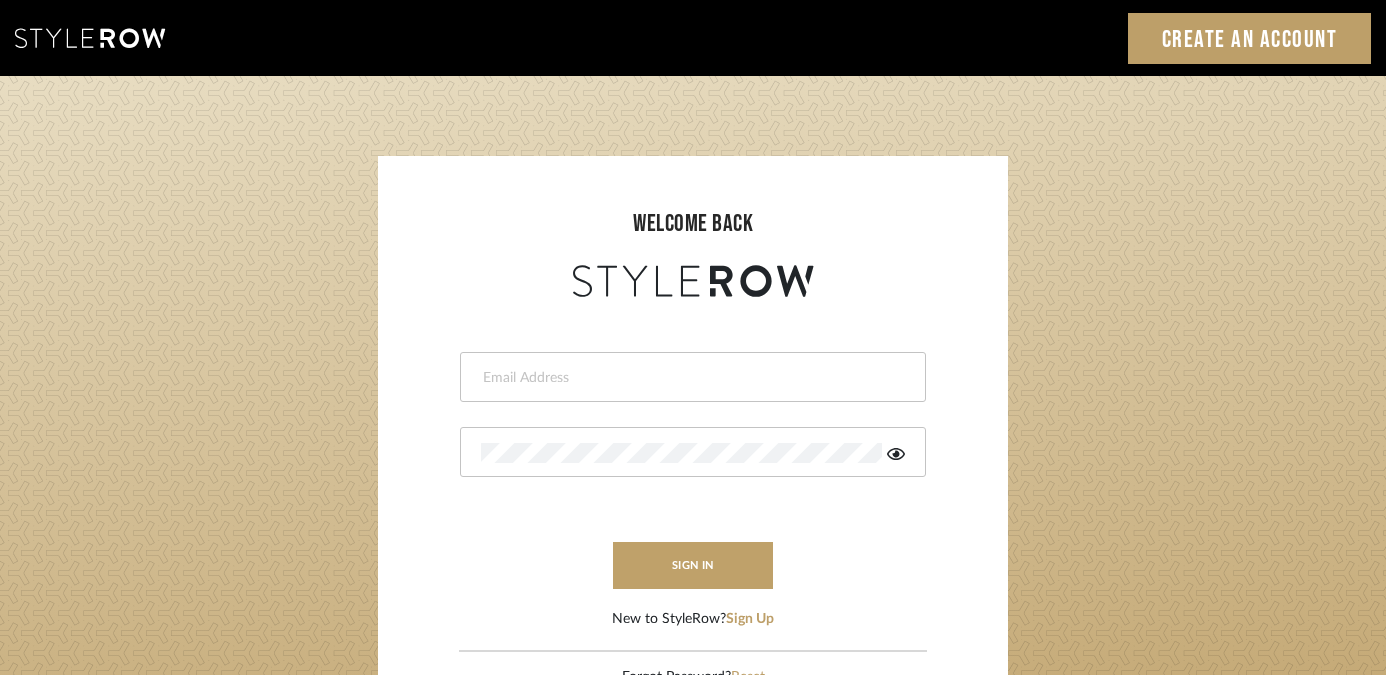 scroll, scrollTop: 0, scrollLeft: 0, axis: both 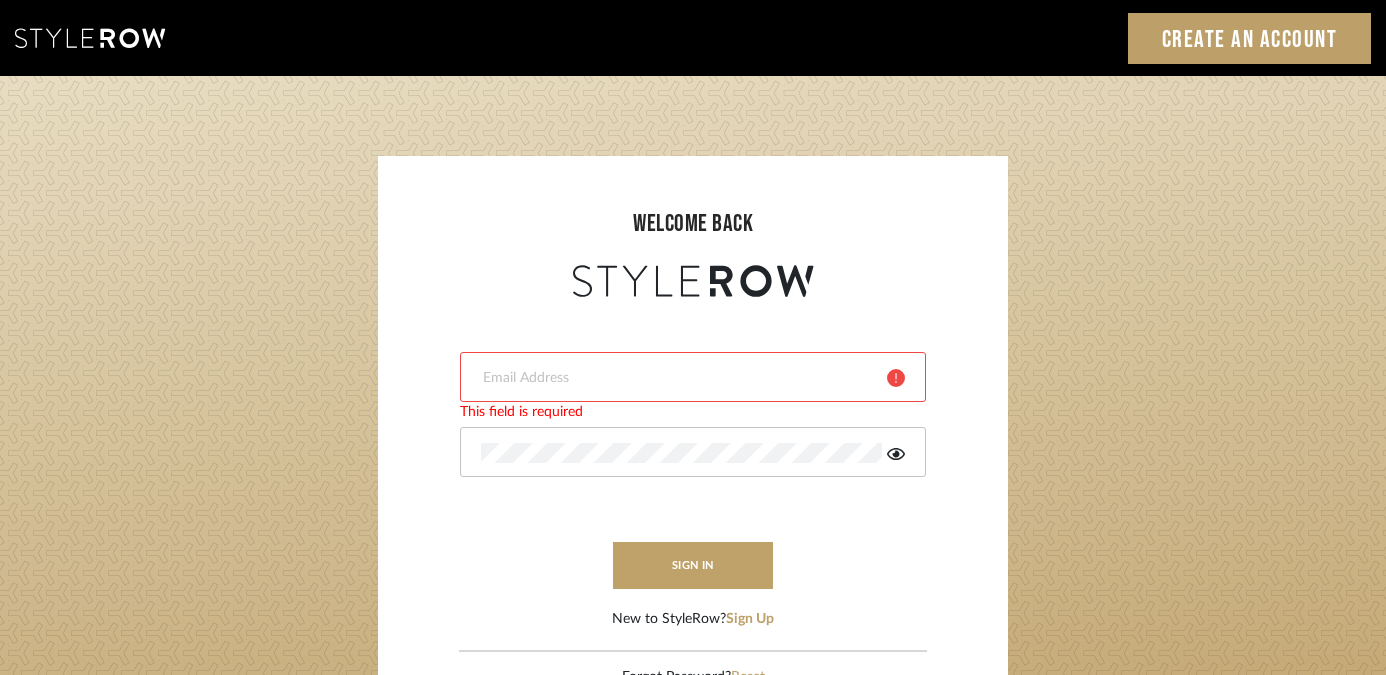 click at bounding box center [693, 377] 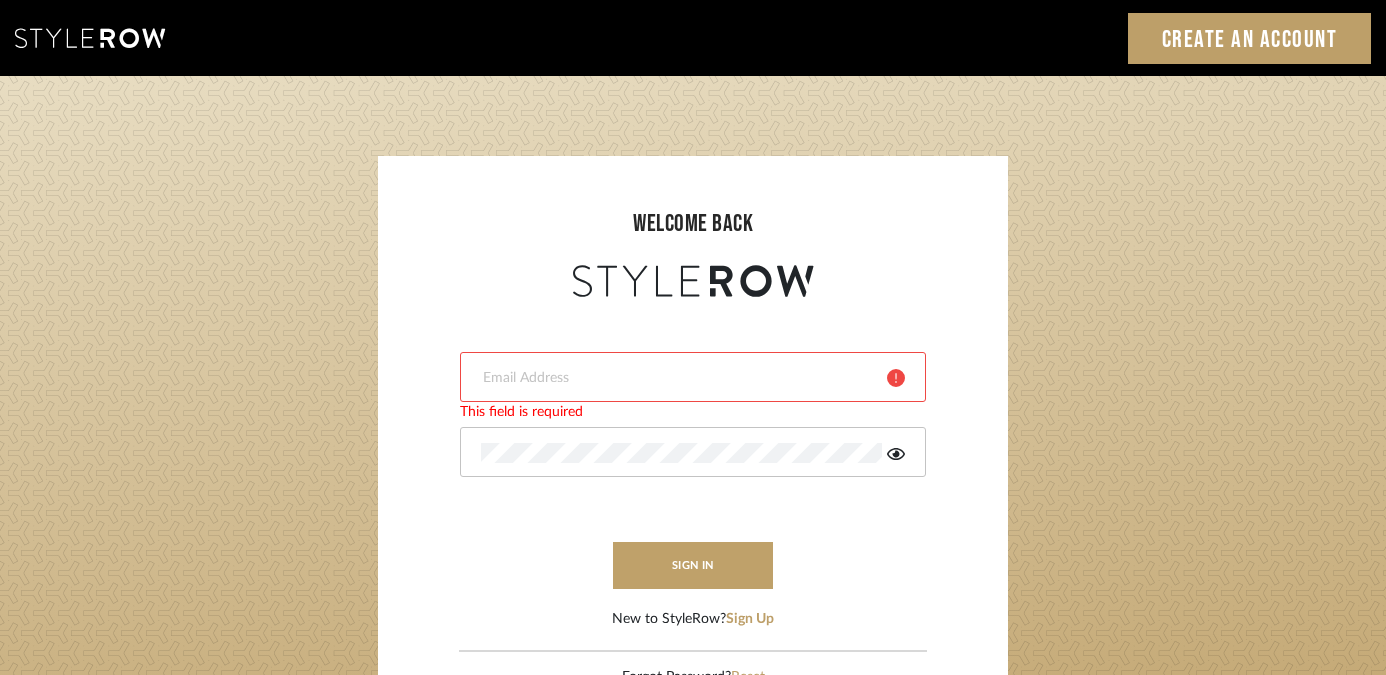 type on "harmony@rihinteriors.com" 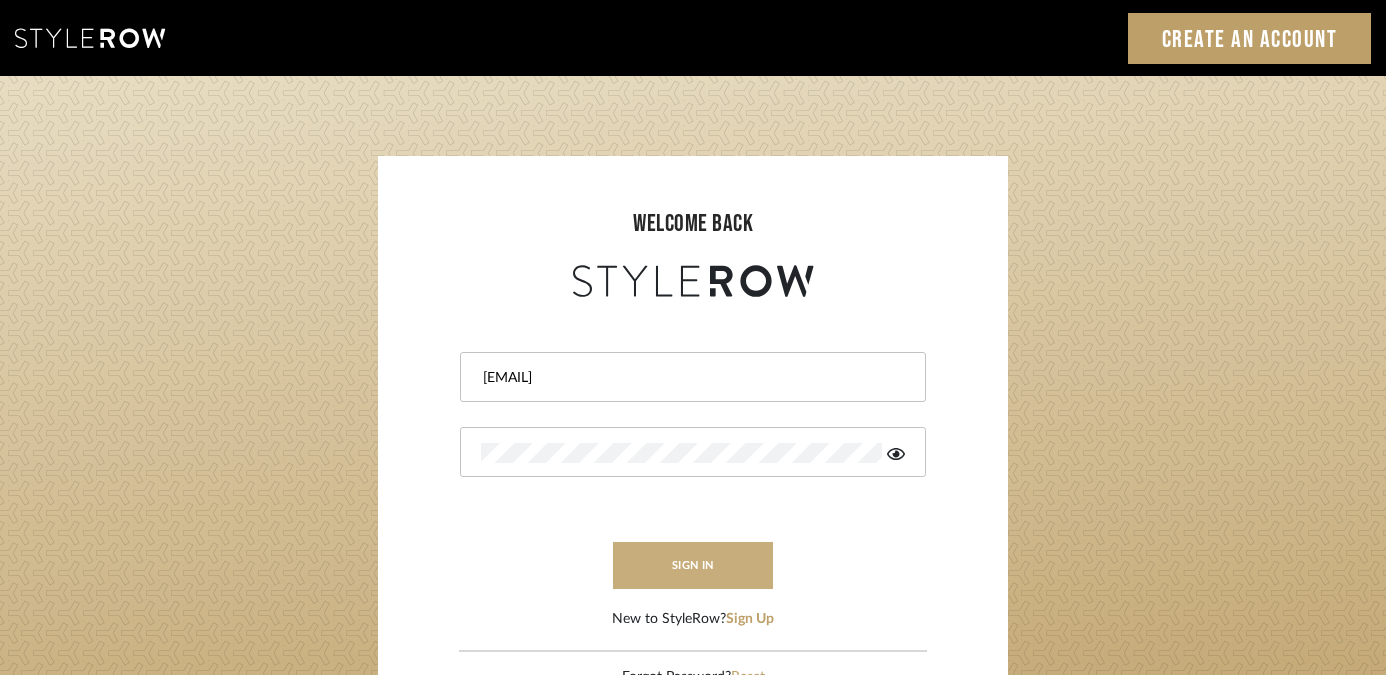 click on "sign in" at bounding box center [693, 565] 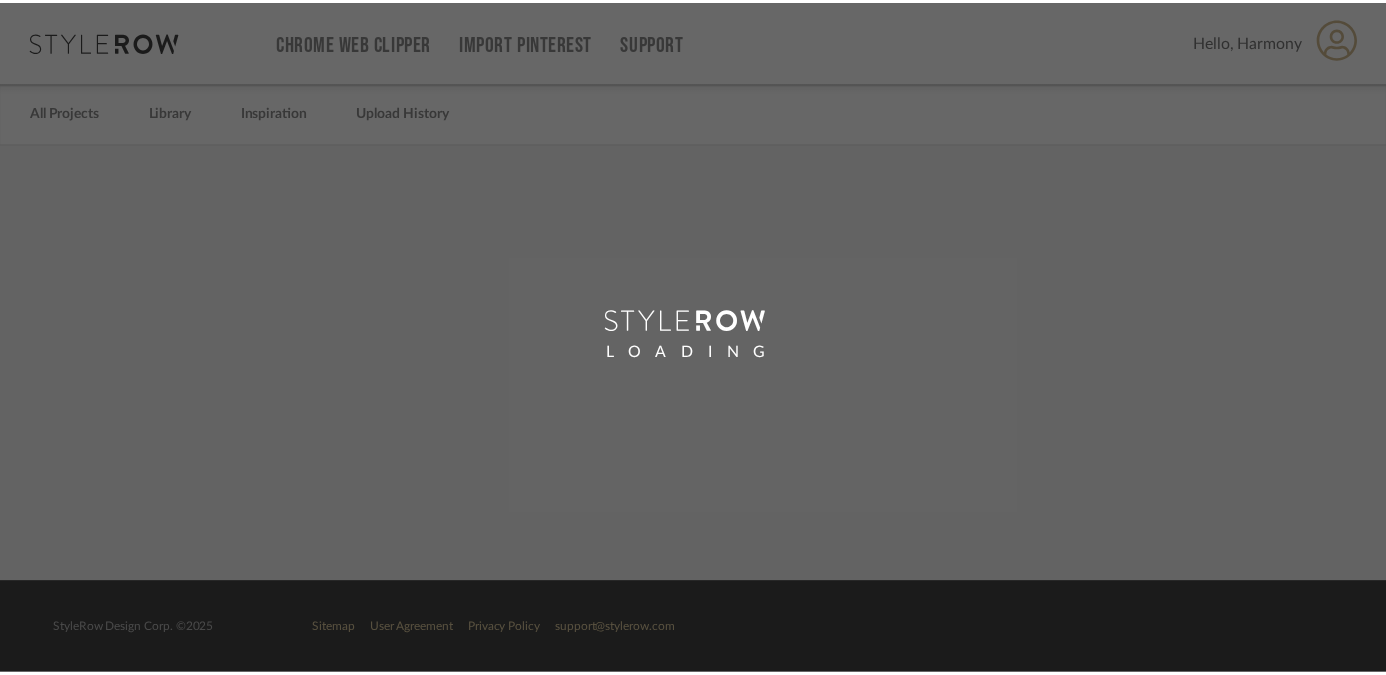scroll, scrollTop: 0, scrollLeft: 0, axis: both 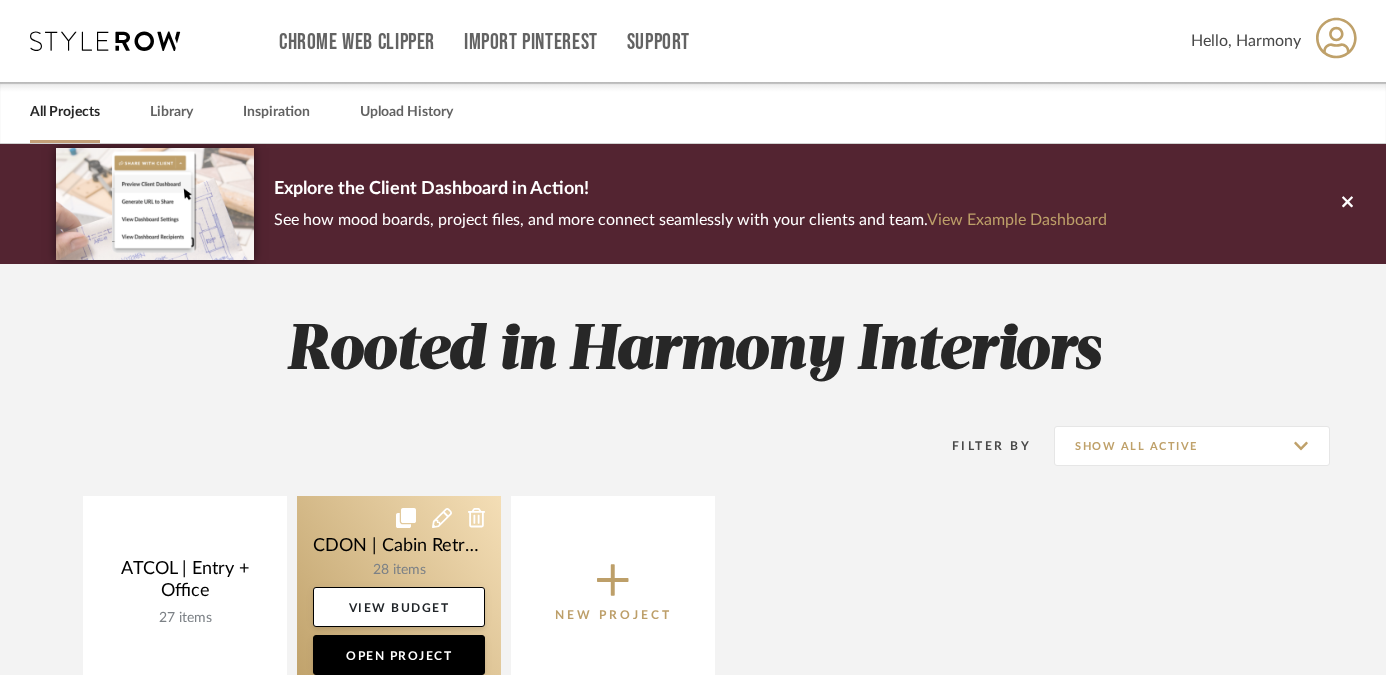 click 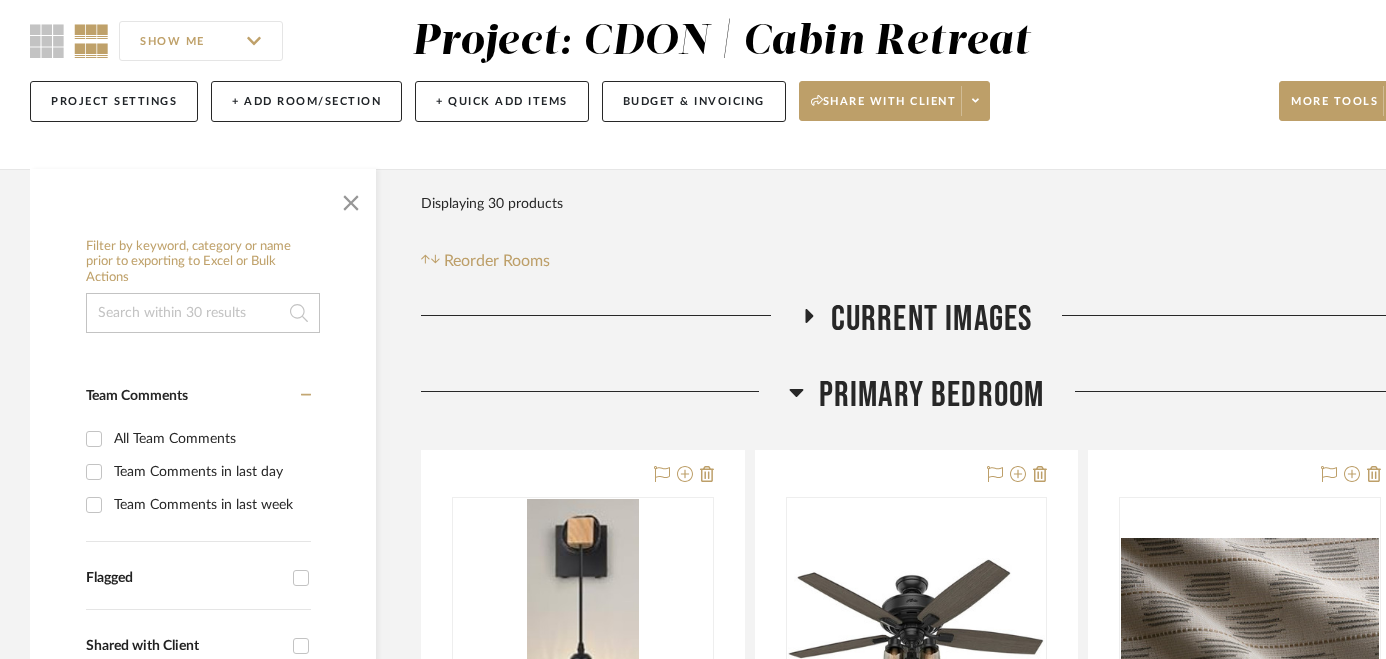 scroll, scrollTop: 175, scrollLeft: 0, axis: vertical 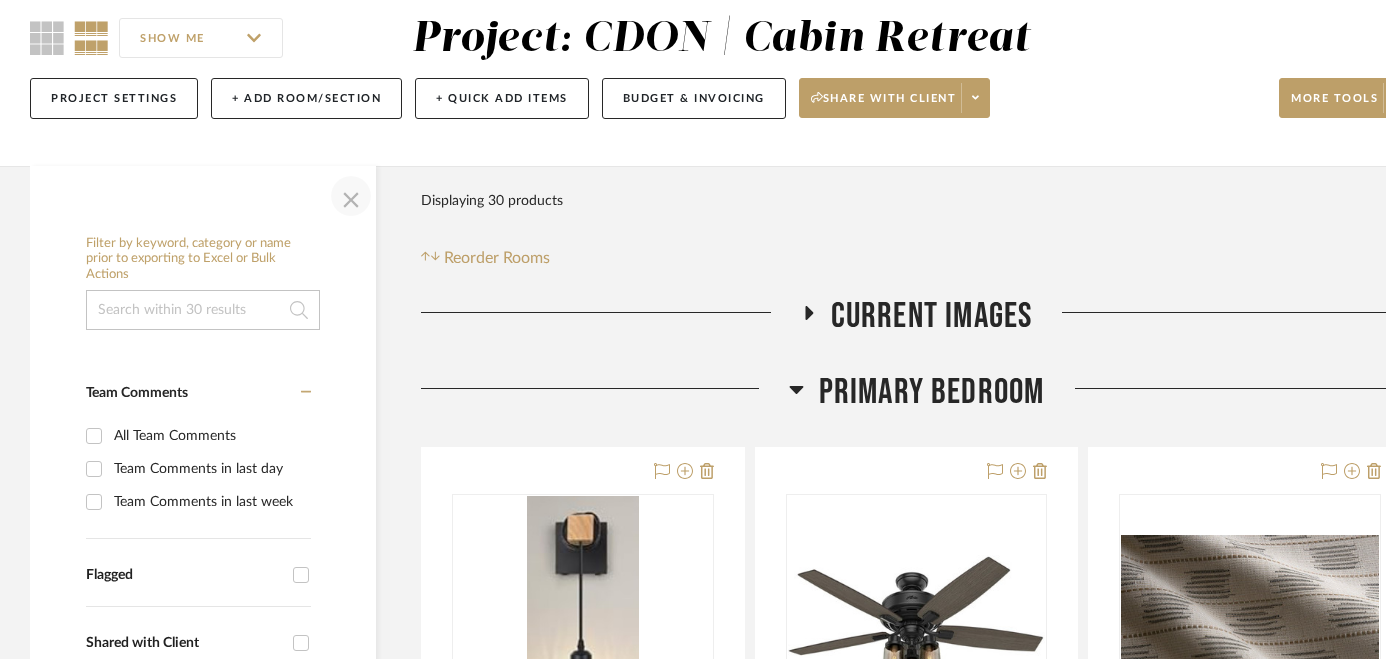 click 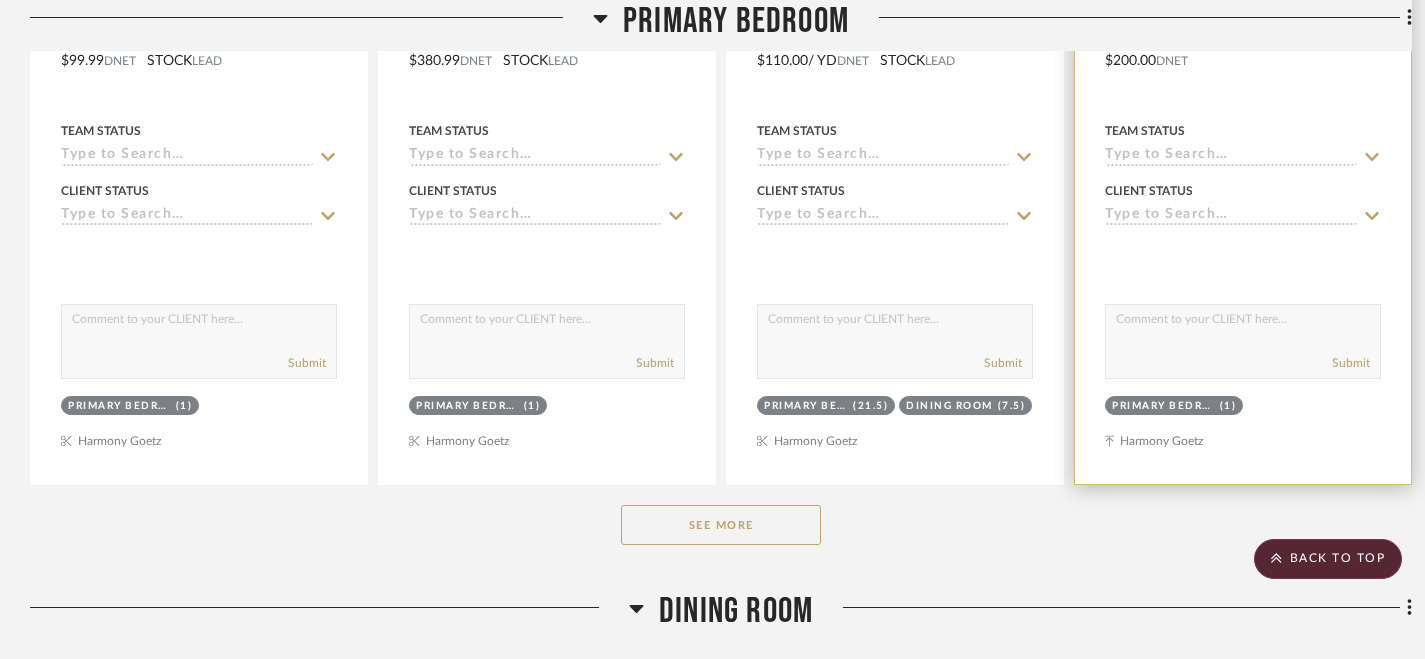 scroll, scrollTop: 1181, scrollLeft: 0, axis: vertical 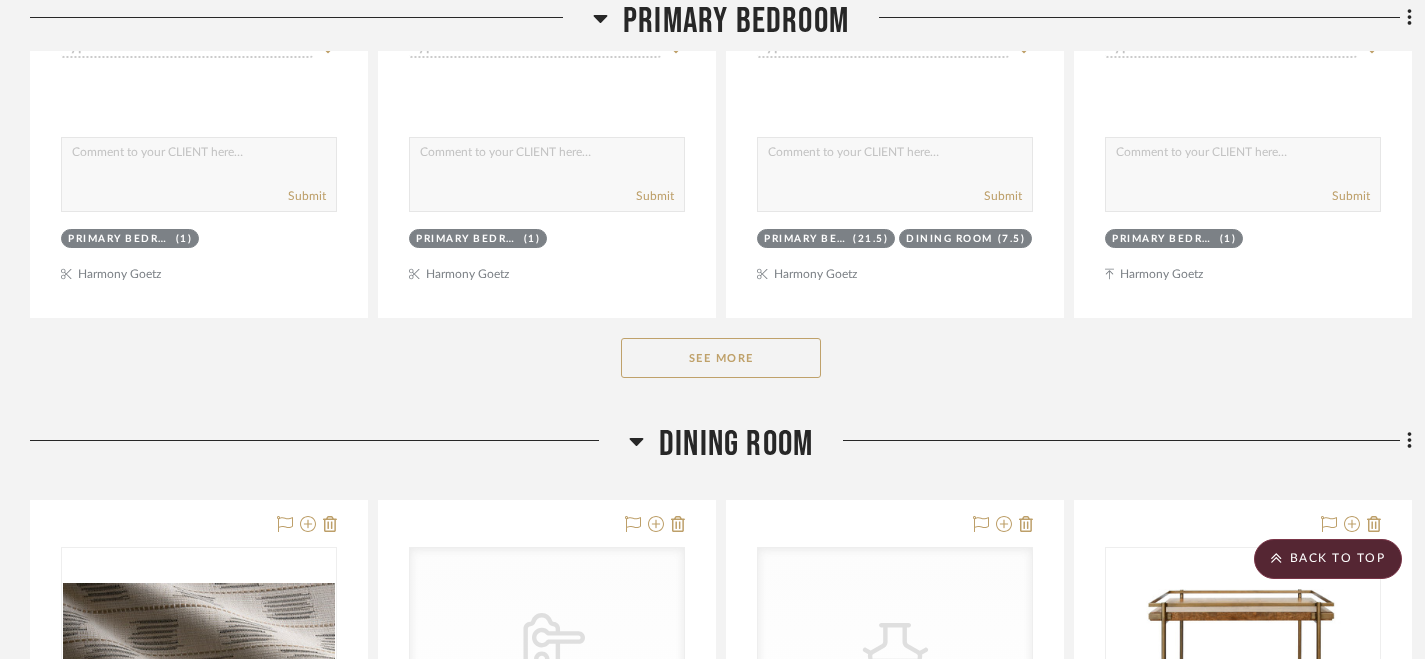 click on "See More" 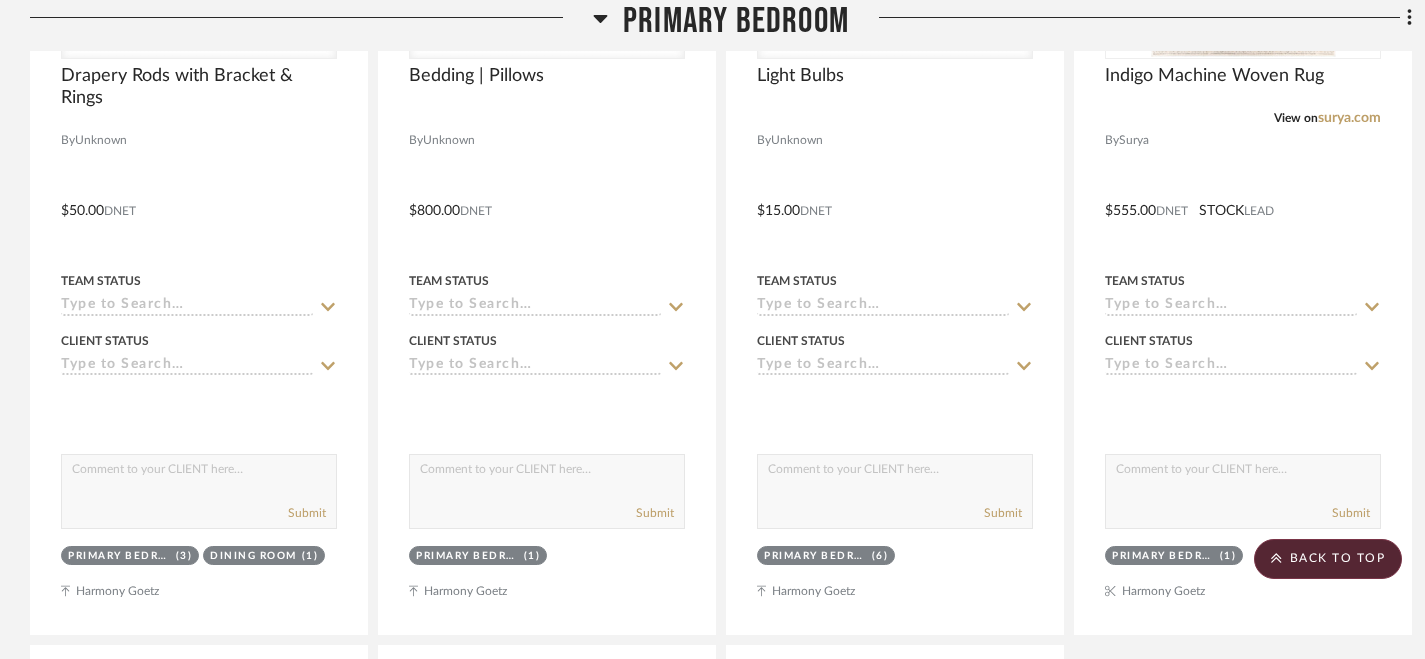 scroll, scrollTop: 1641, scrollLeft: 0, axis: vertical 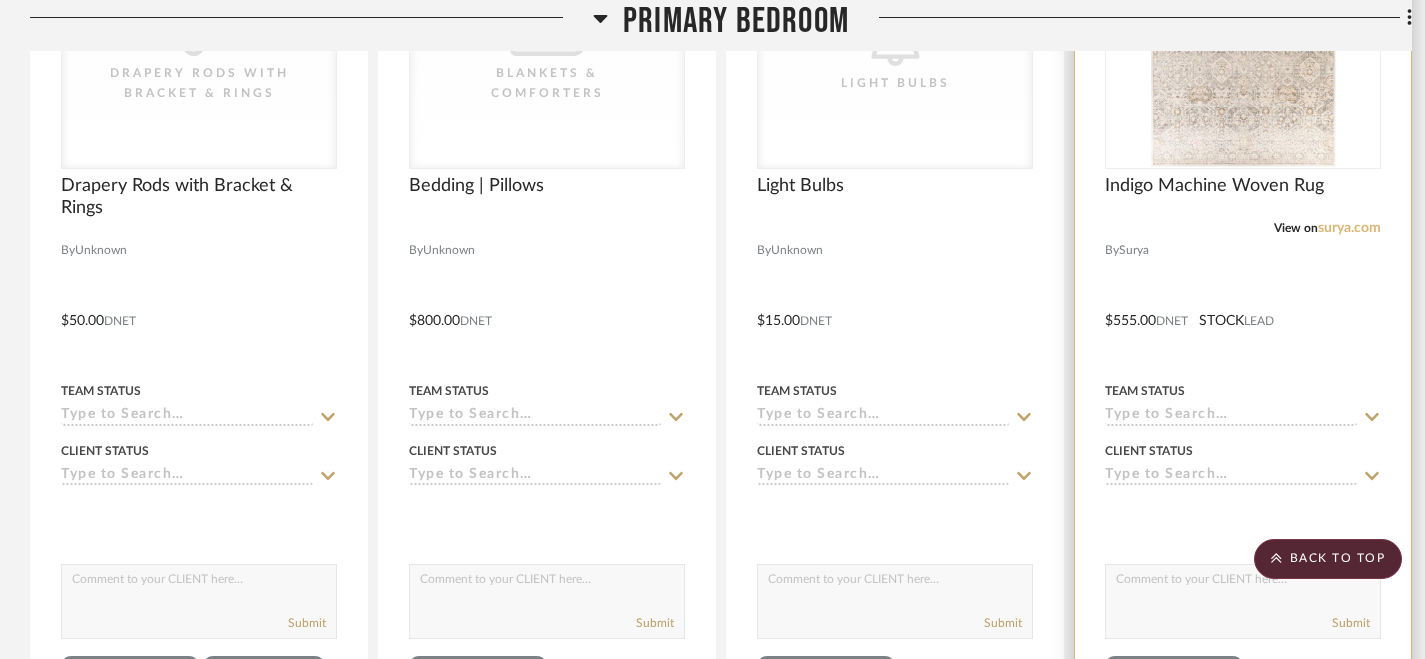 click on "surya.com" at bounding box center [1349, 228] 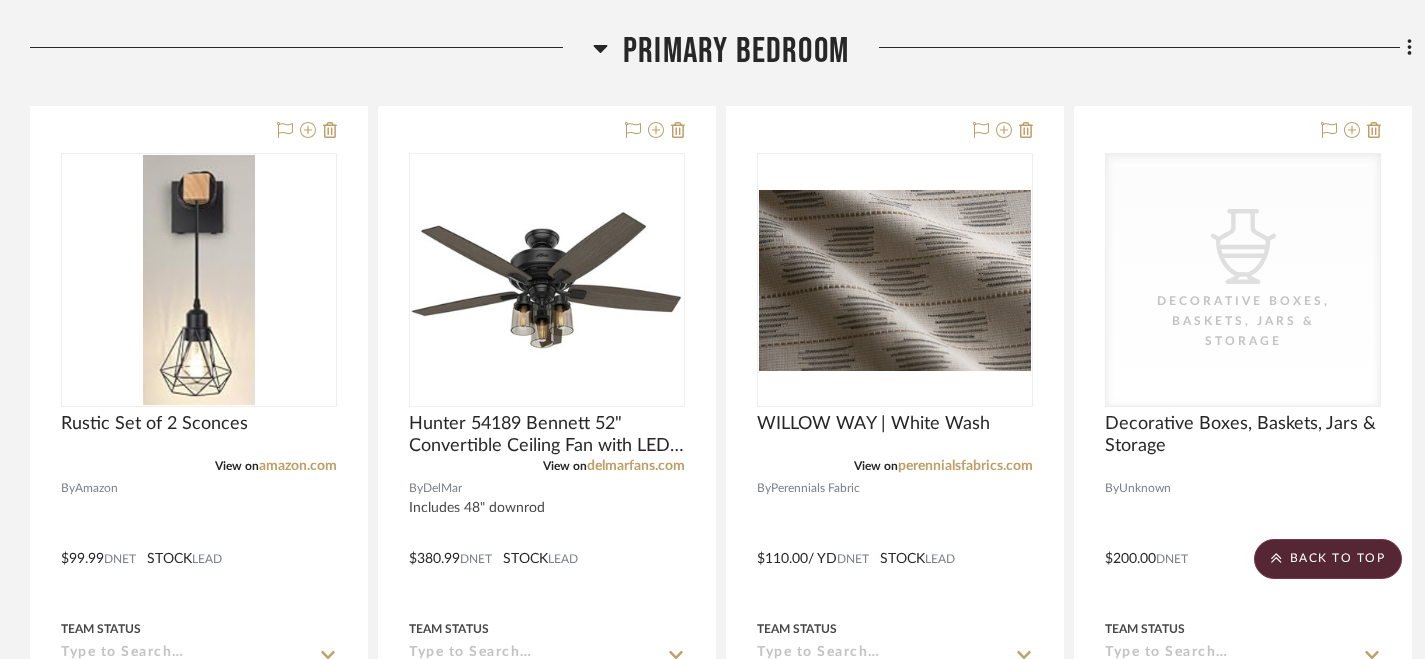scroll, scrollTop: 476, scrollLeft: 0, axis: vertical 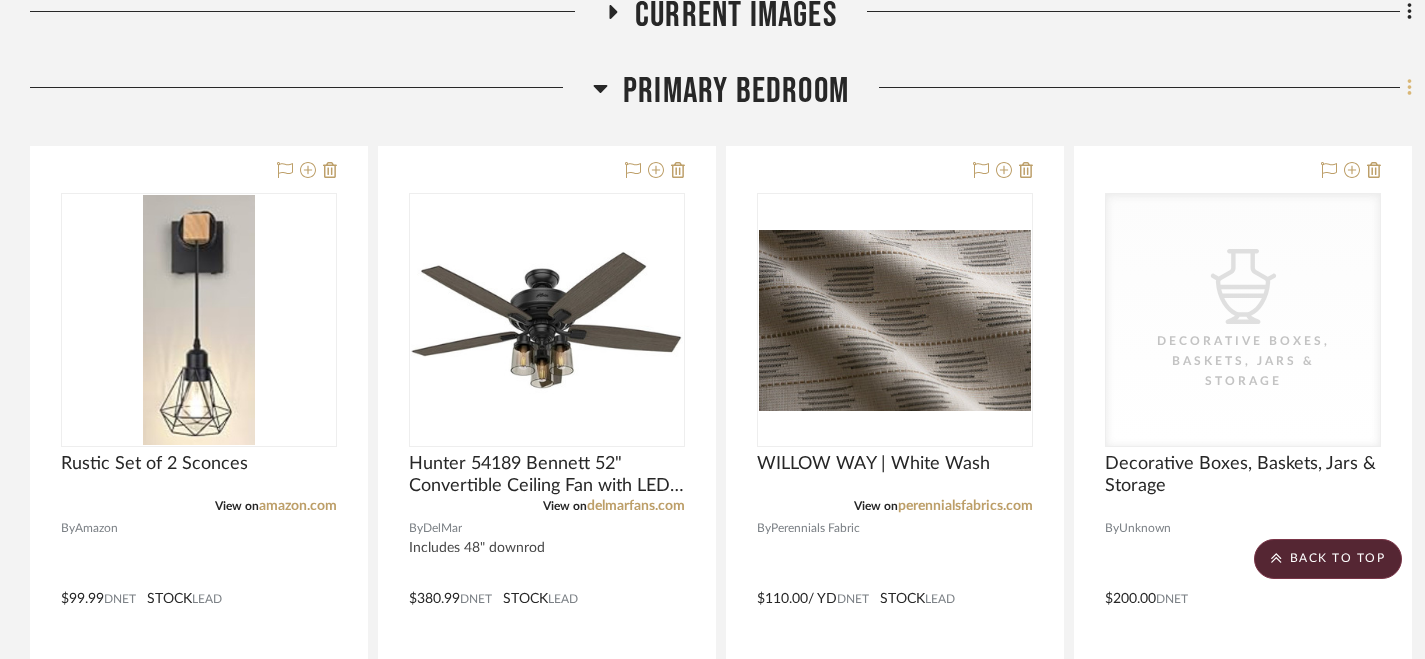 click 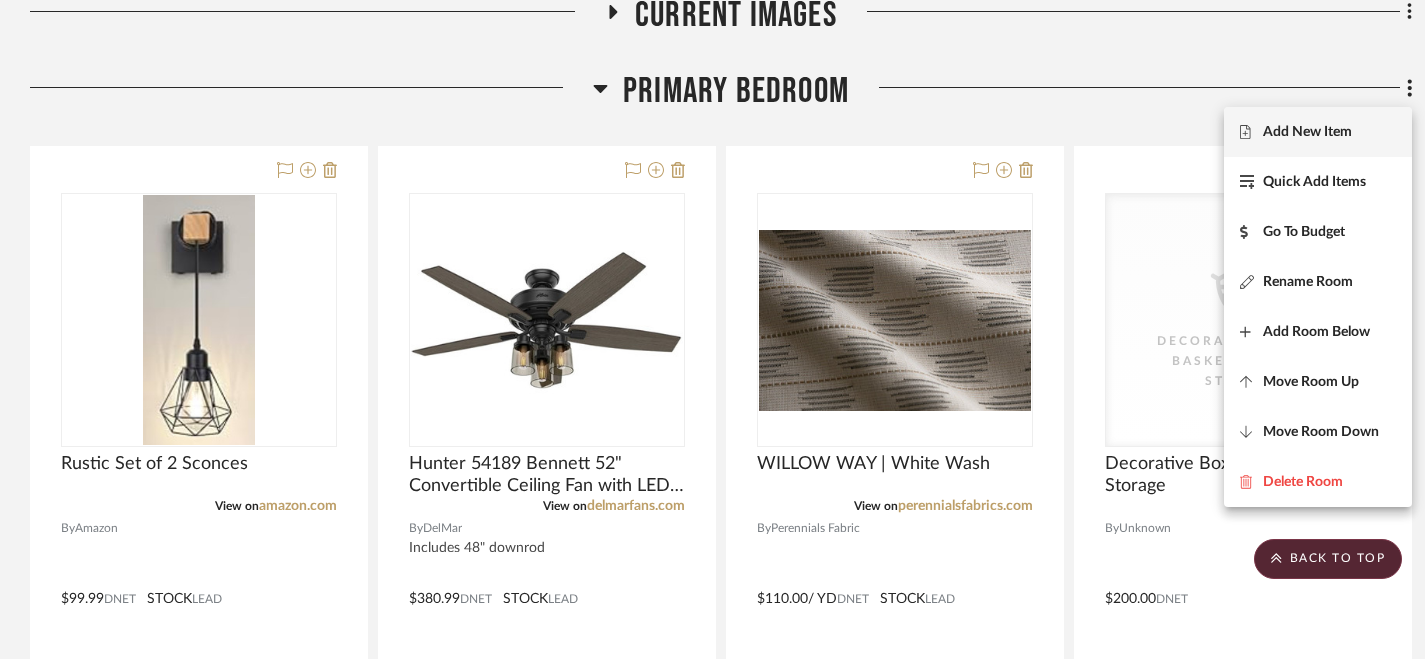 click on "Add New Item" at bounding box center [1307, 132] 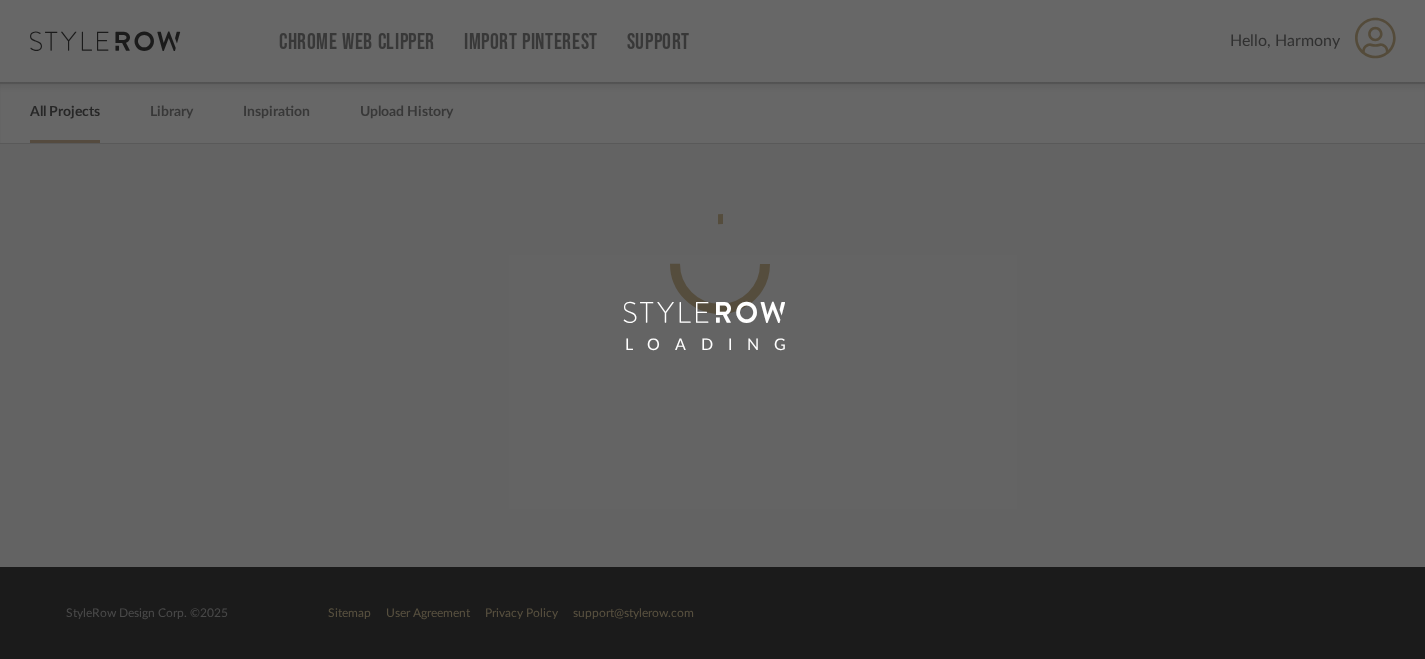 scroll, scrollTop: 0, scrollLeft: 0, axis: both 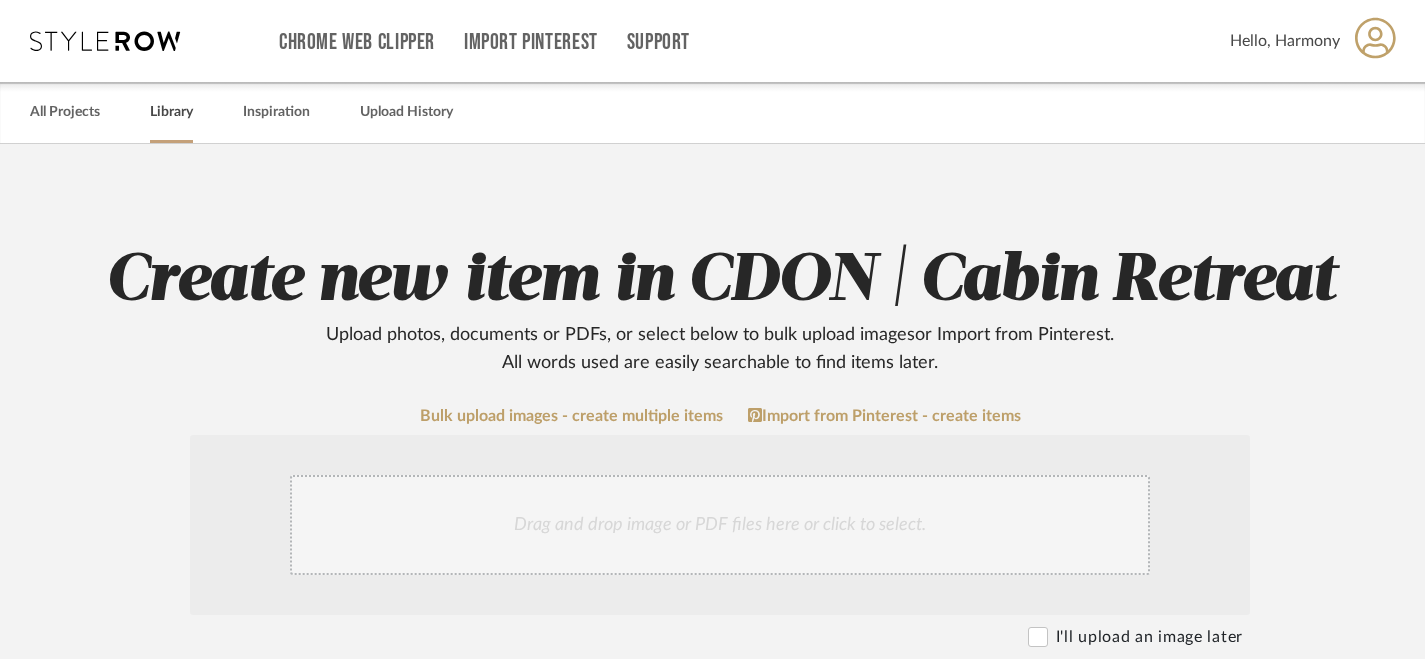click on "Library" at bounding box center [171, 112] 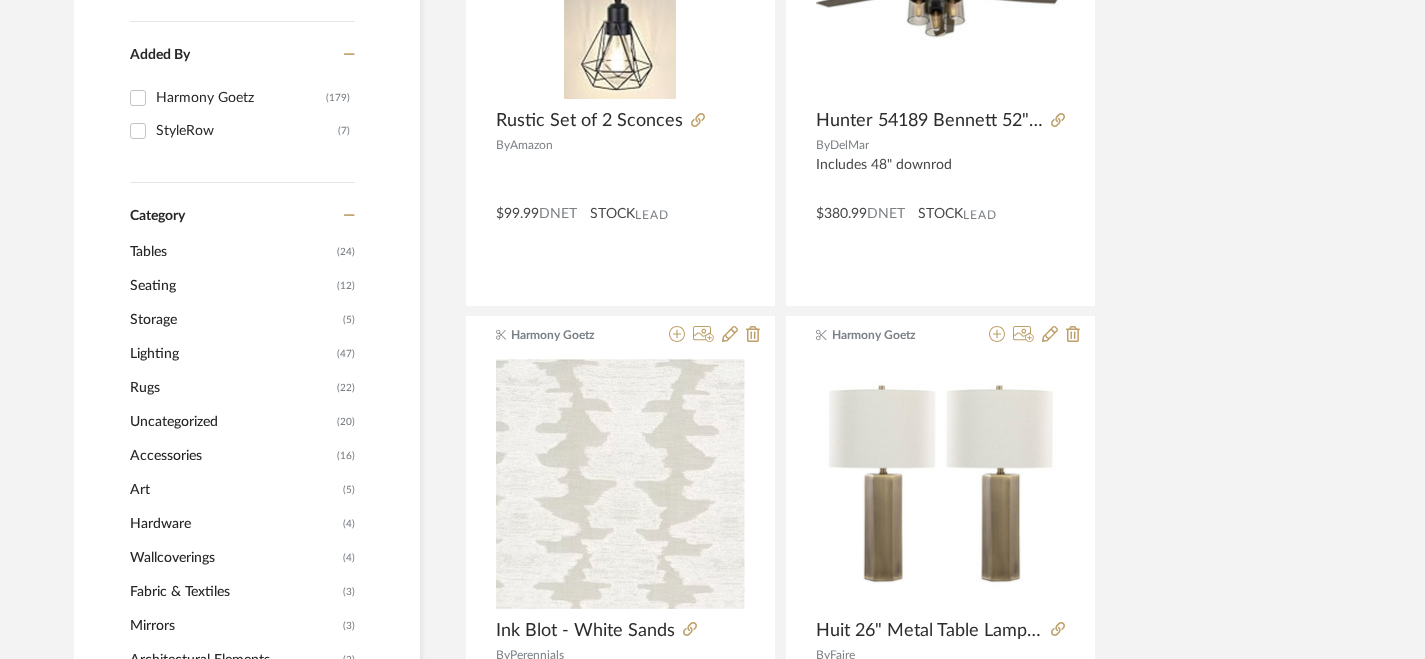 scroll, scrollTop: 578, scrollLeft: 0, axis: vertical 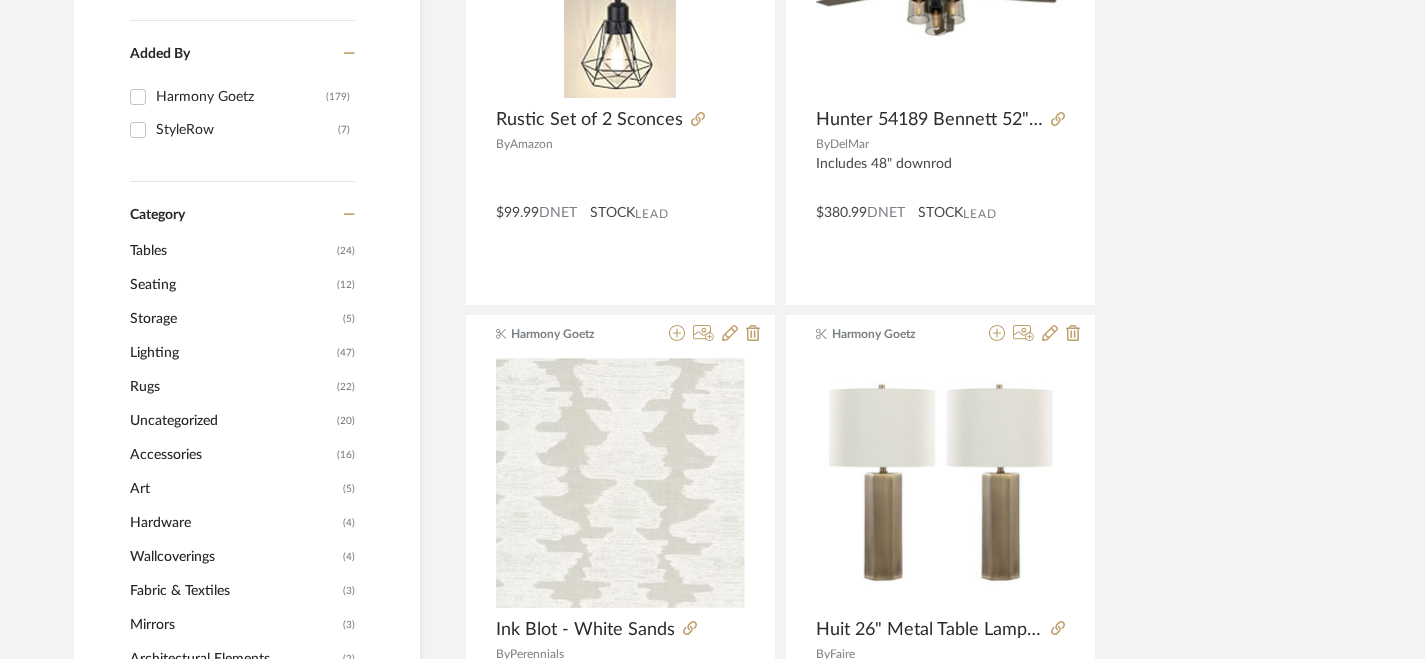 click on "Rugs" 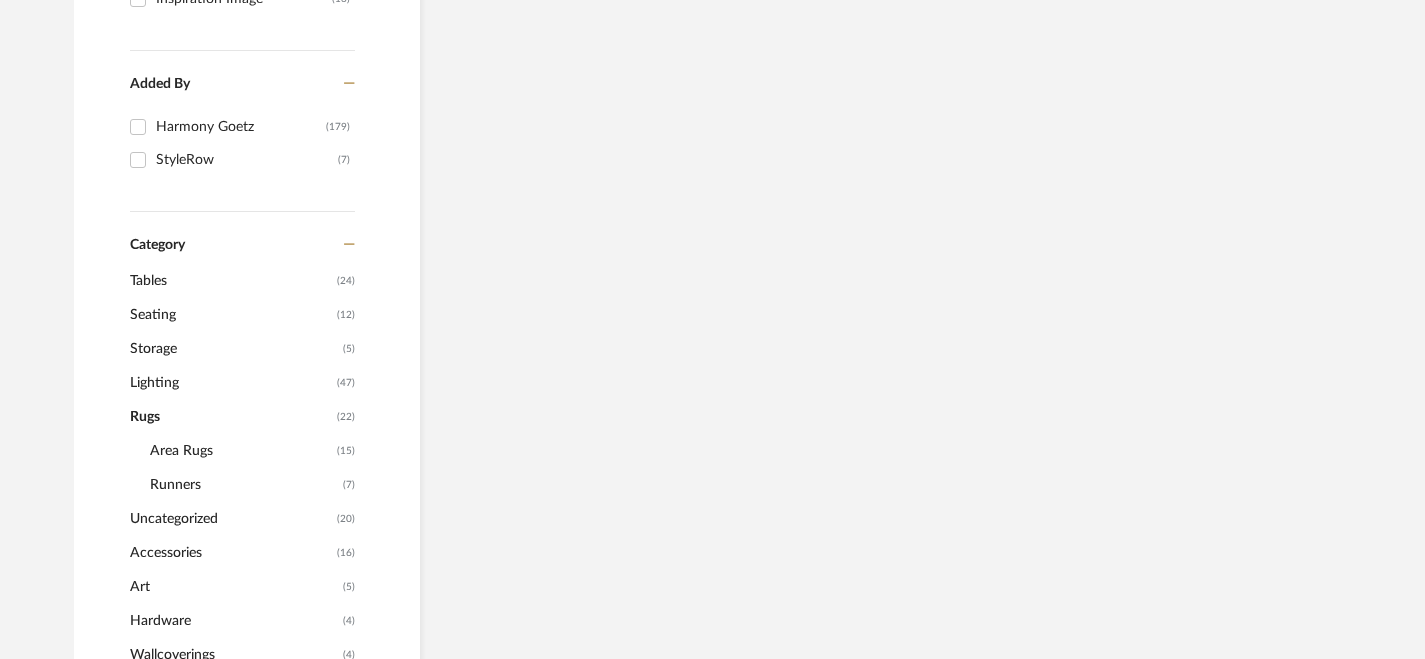 scroll, scrollTop: 608, scrollLeft: 0, axis: vertical 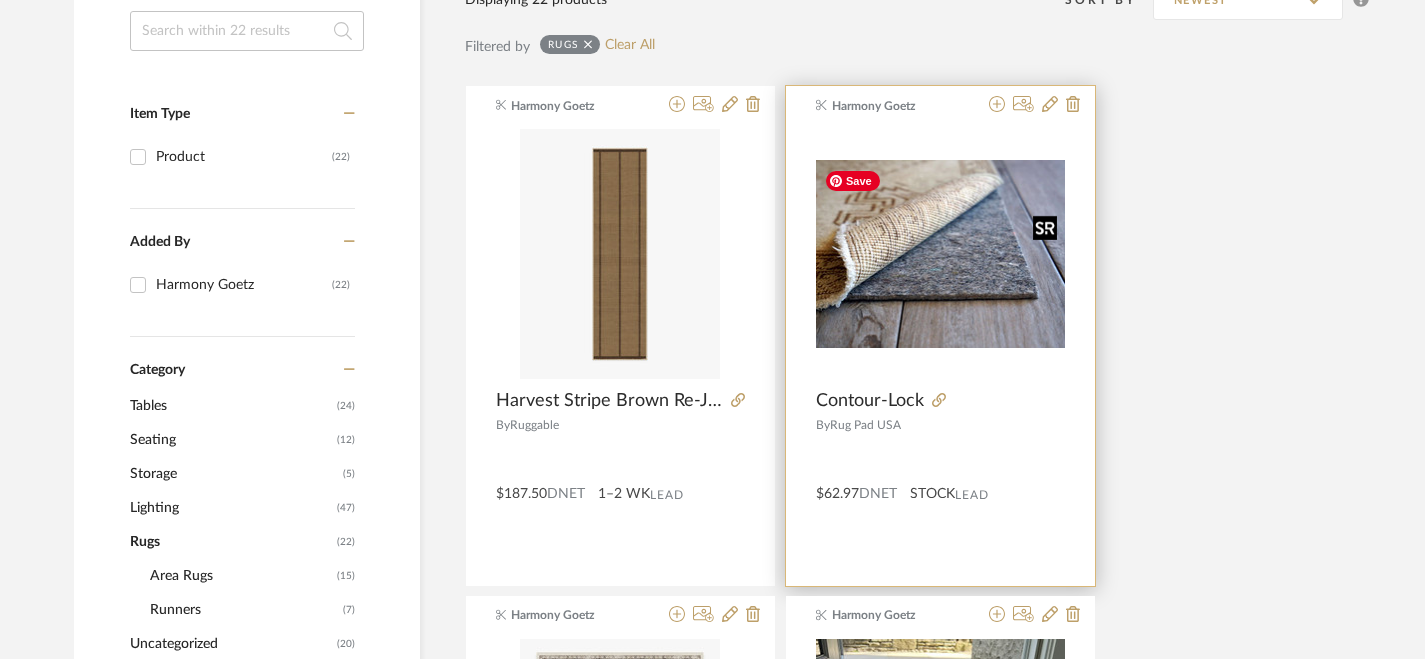 click at bounding box center (940, 253) 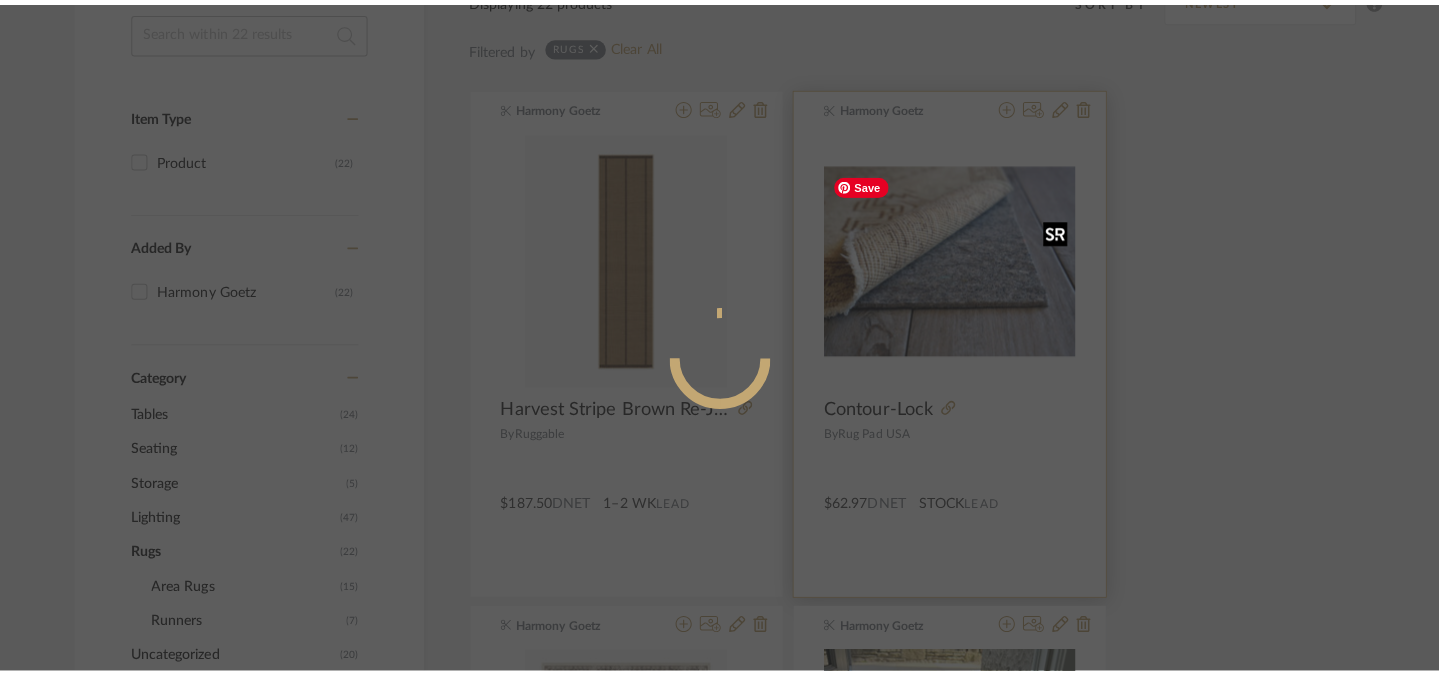 scroll, scrollTop: 0, scrollLeft: 0, axis: both 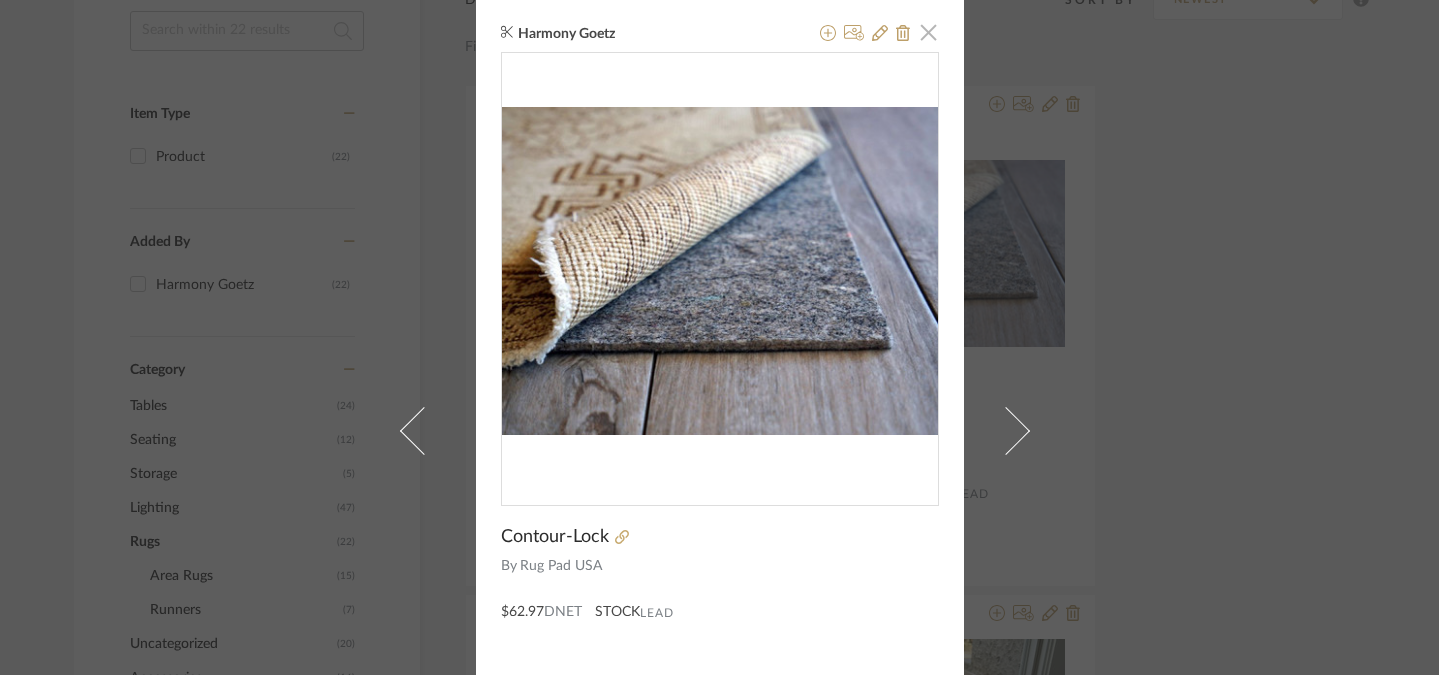 click 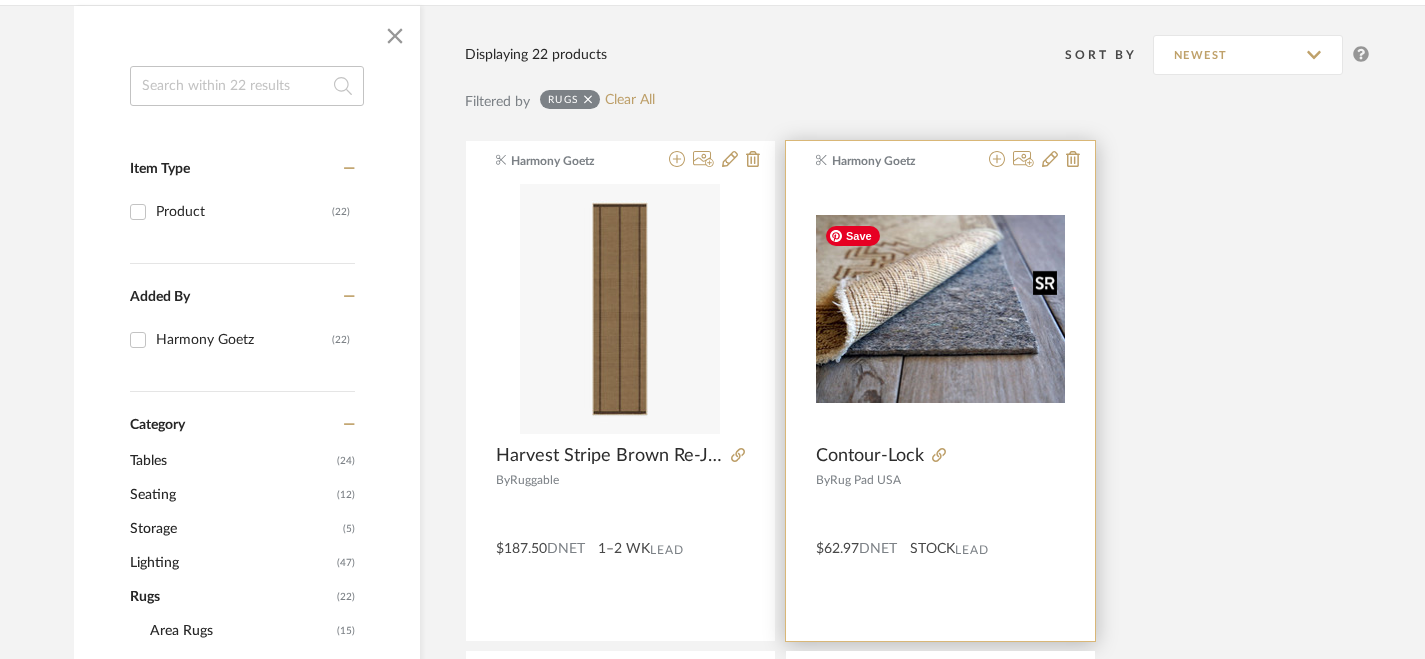 scroll, scrollTop: 320, scrollLeft: 0, axis: vertical 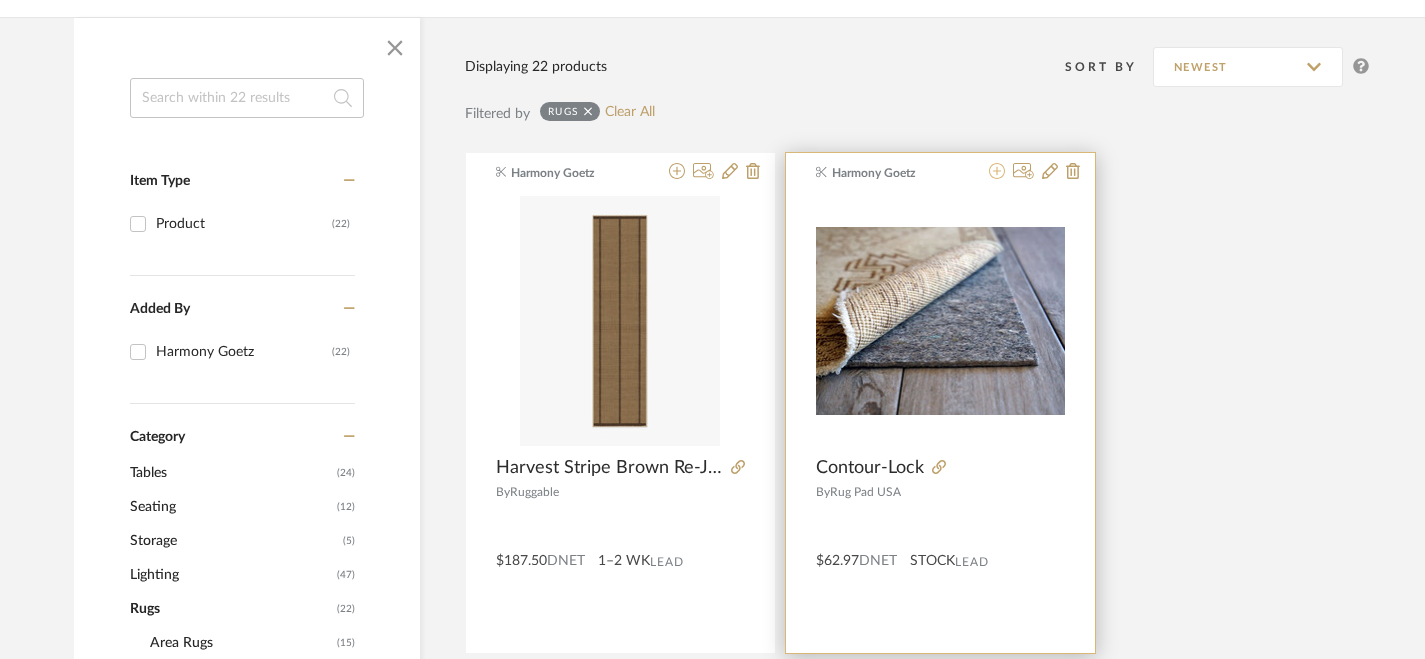 click 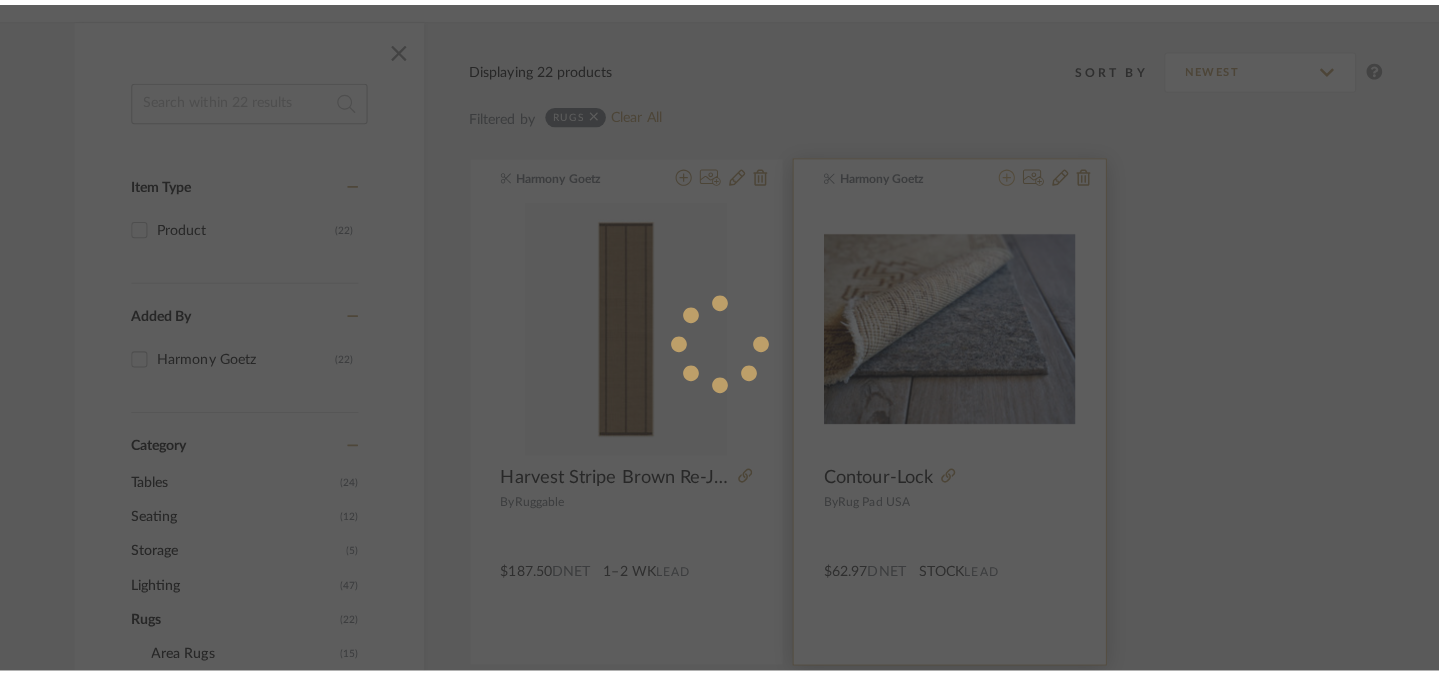 scroll, scrollTop: 0, scrollLeft: 0, axis: both 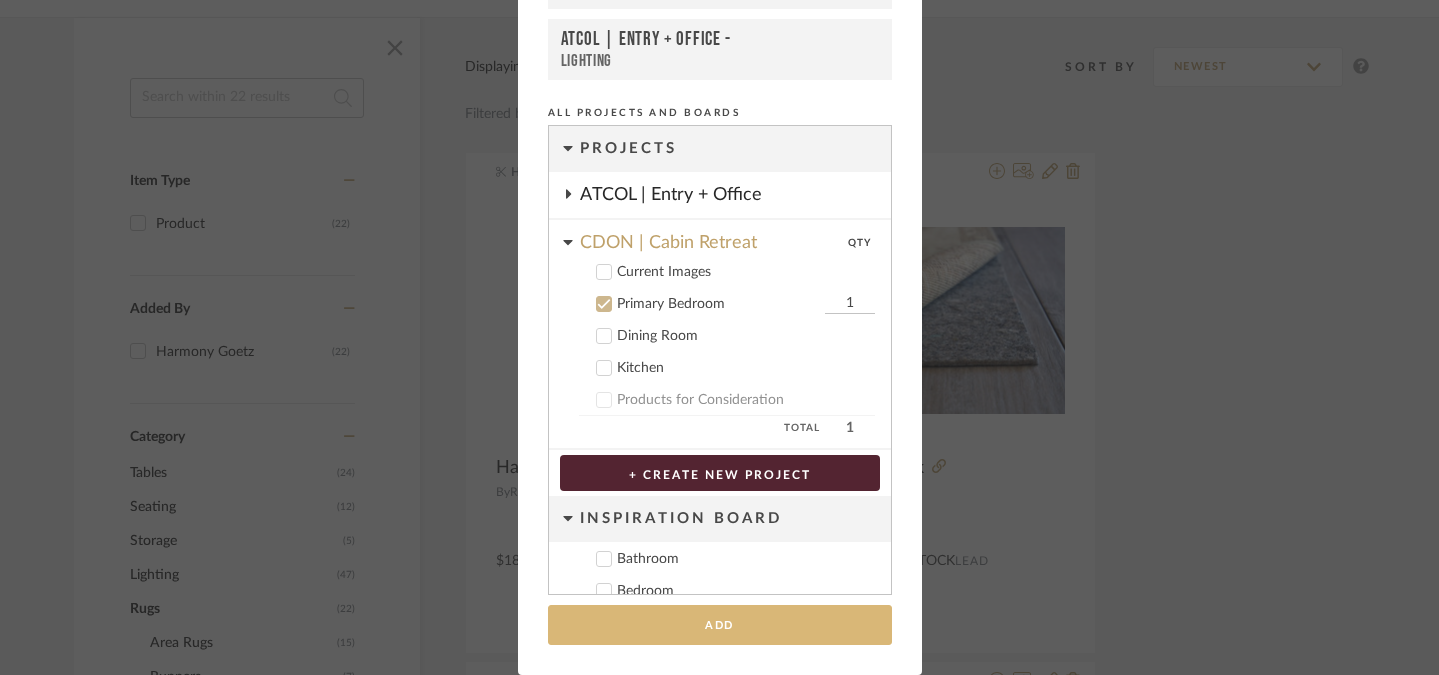 click on "Add" at bounding box center [720, 625] 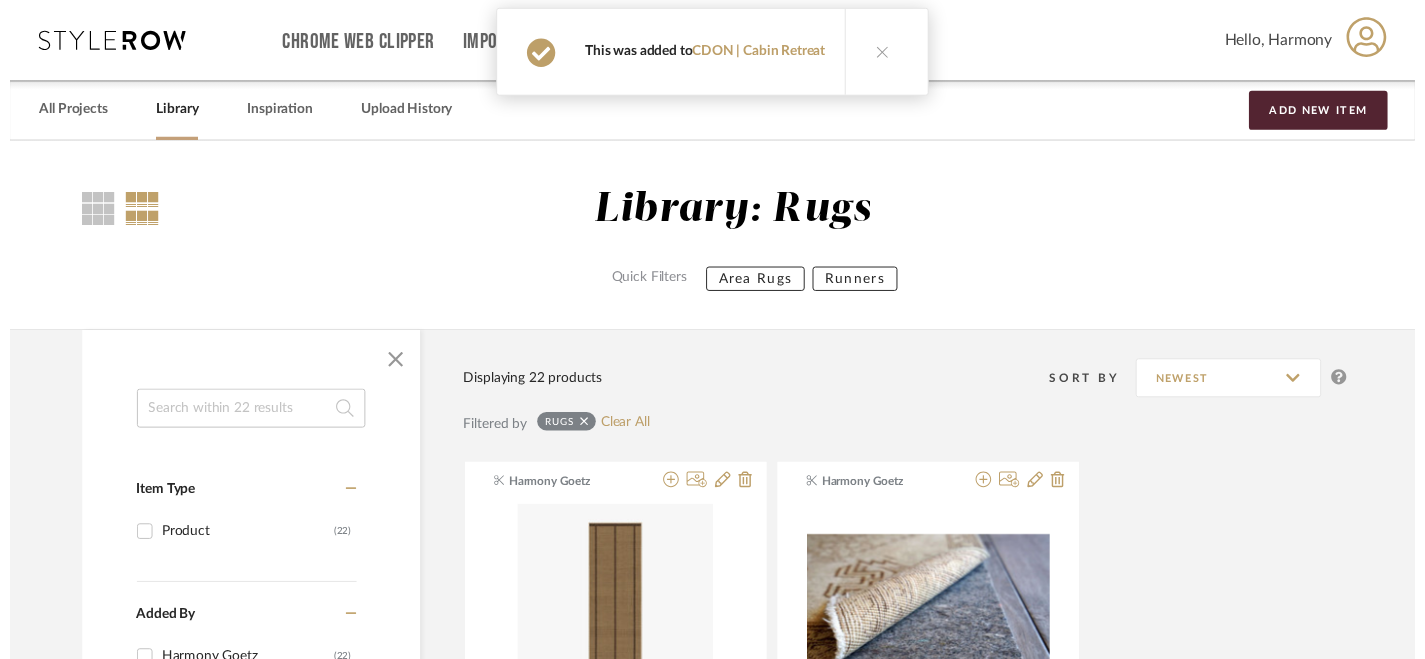 scroll, scrollTop: 320, scrollLeft: 0, axis: vertical 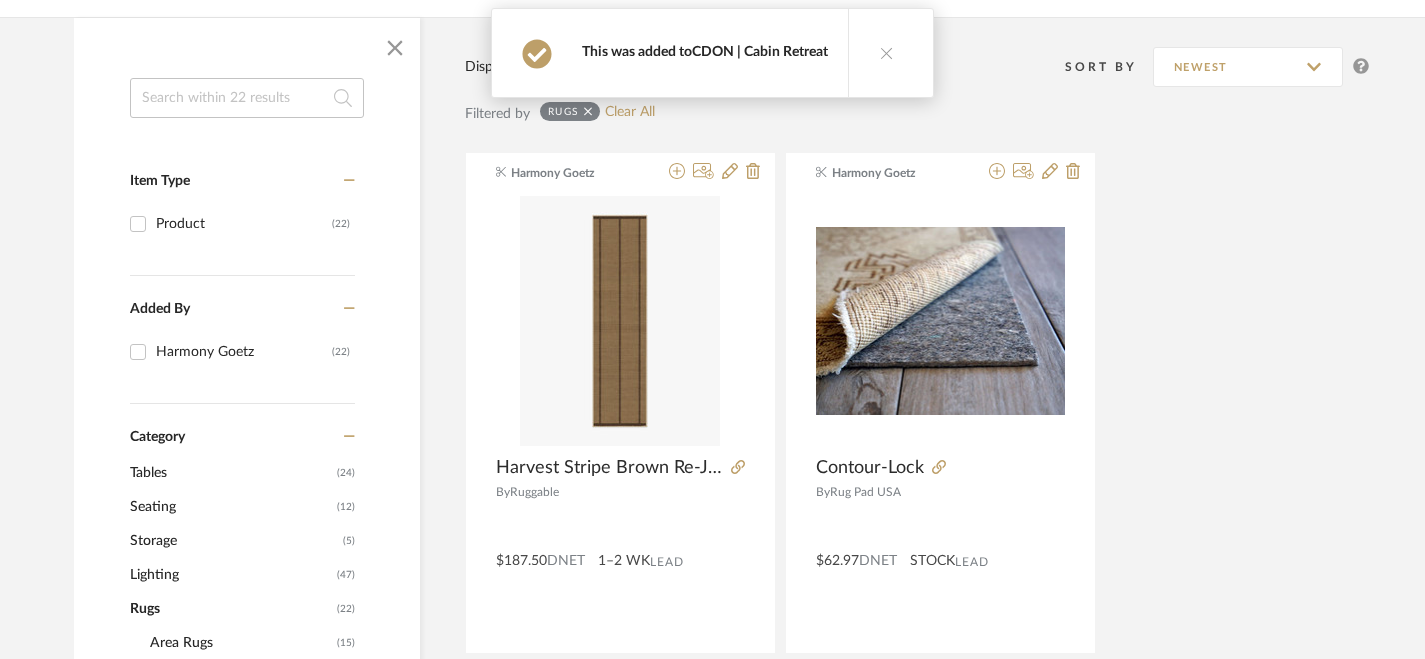 click on "CDON | Cabin Retreat" at bounding box center [760, 52] 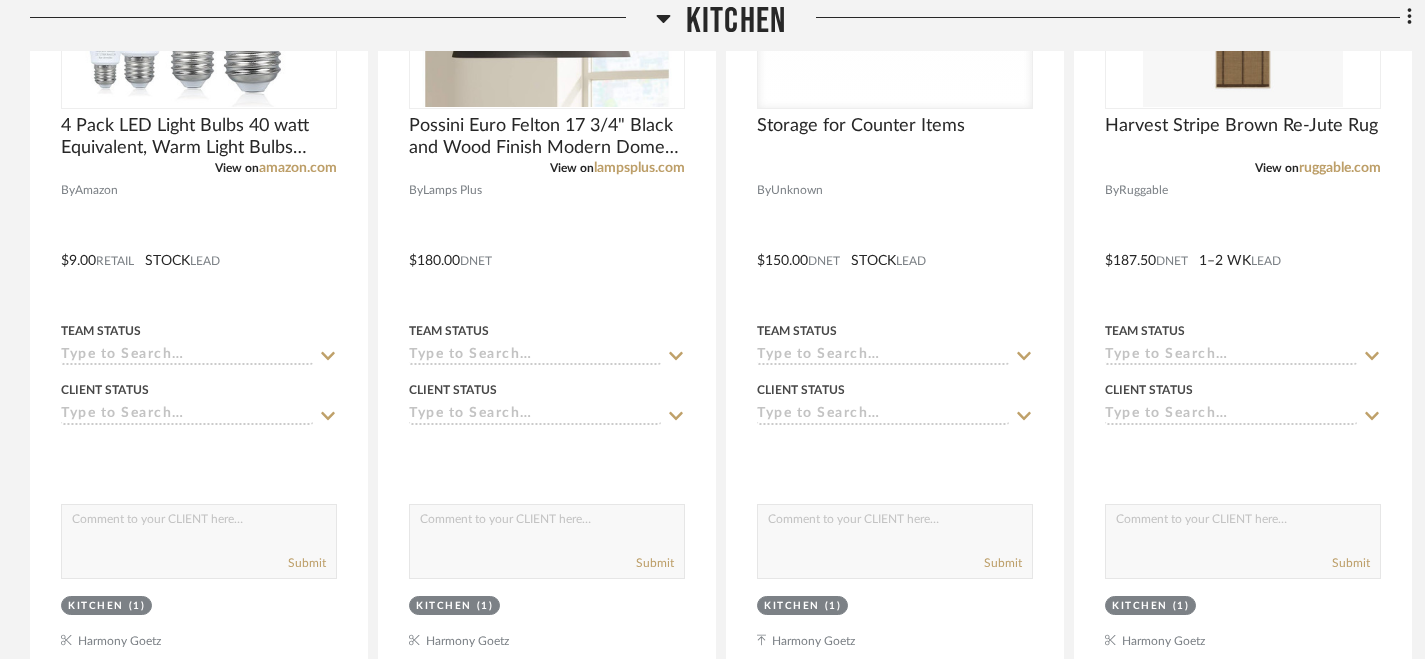 scroll, scrollTop: 3624, scrollLeft: 0, axis: vertical 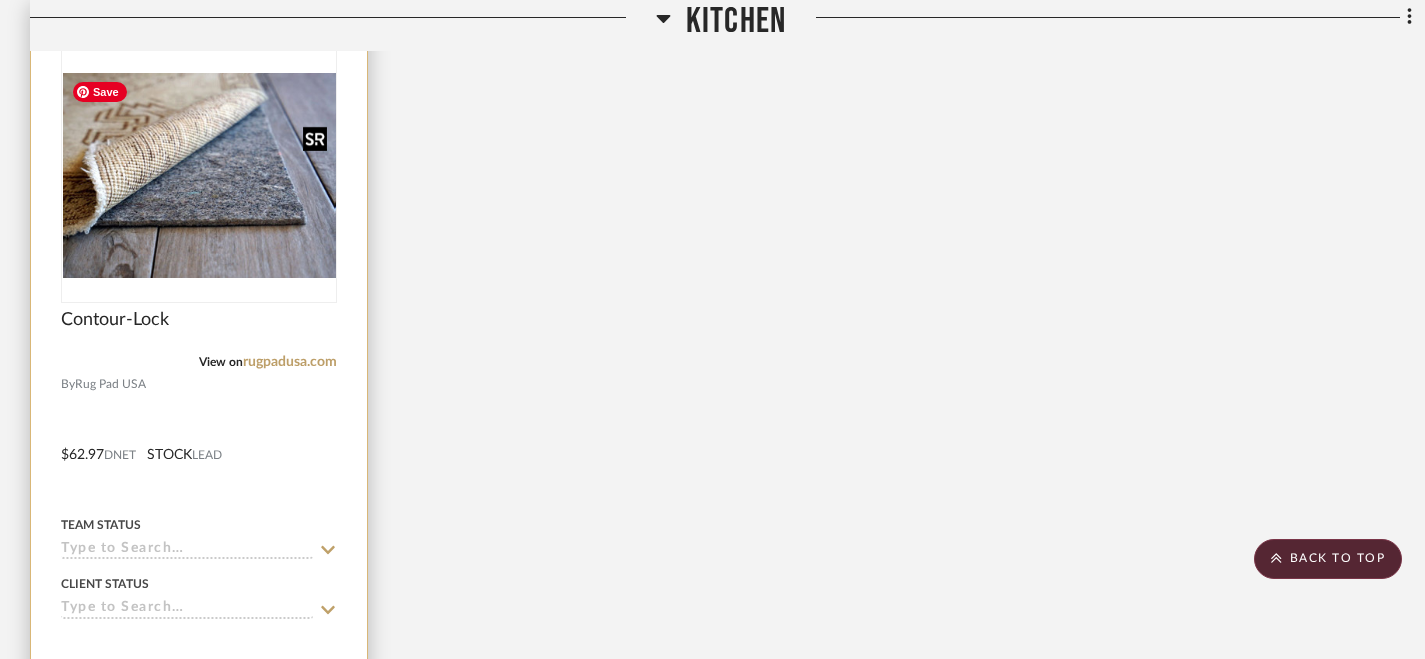 click at bounding box center [199, 175] 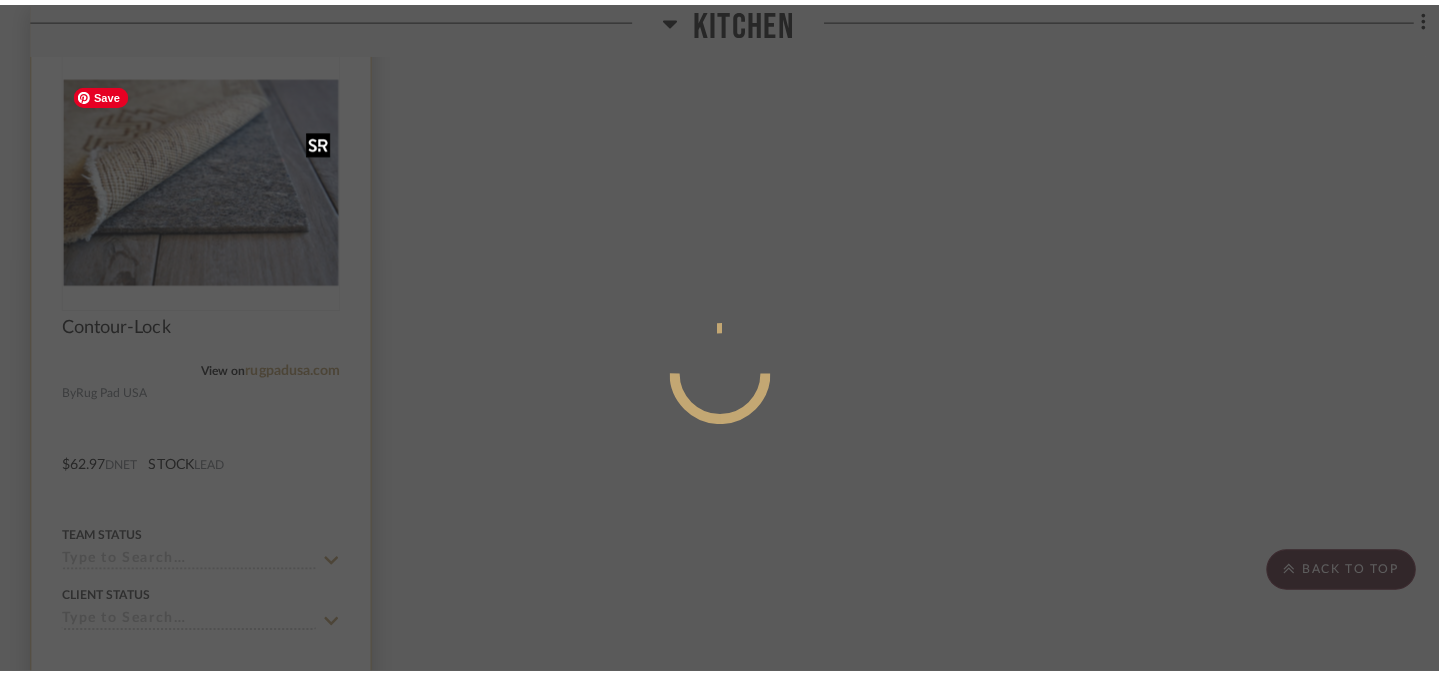 scroll, scrollTop: 0, scrollLeft: 0, axis: both 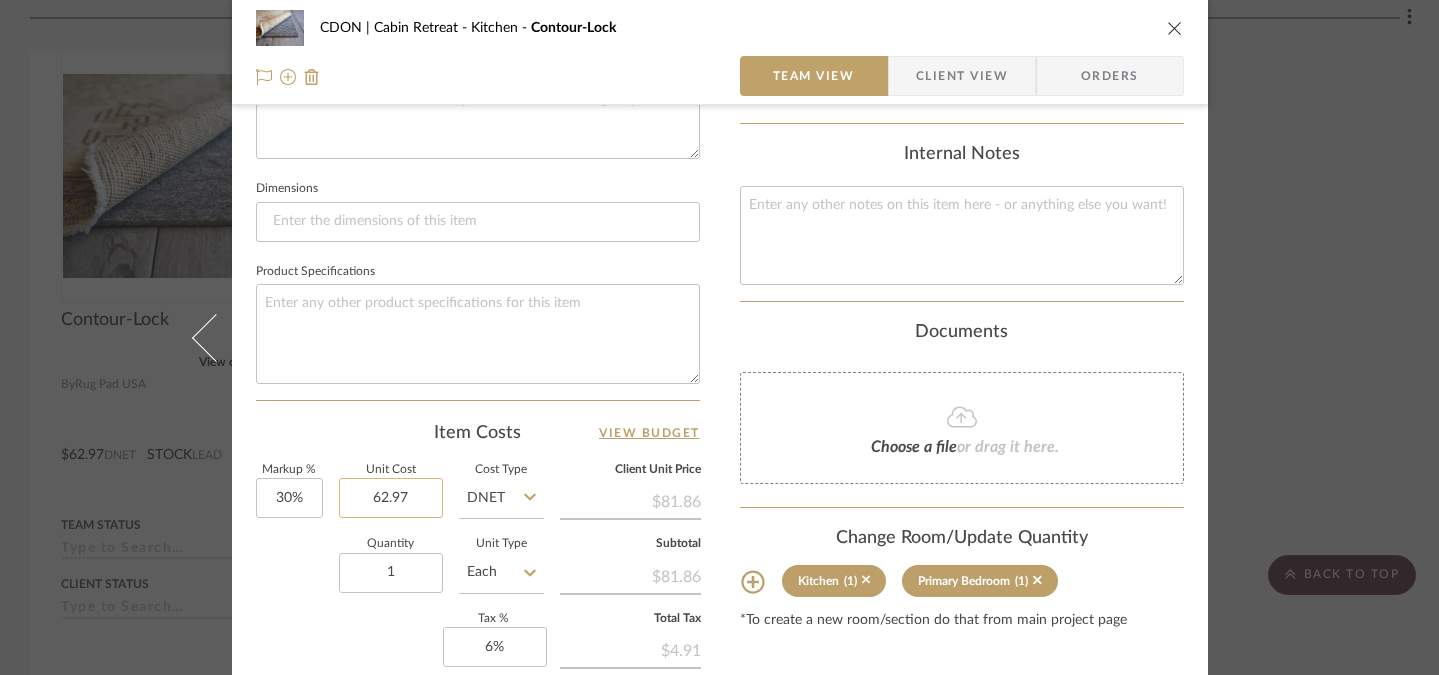 click on "62.97" 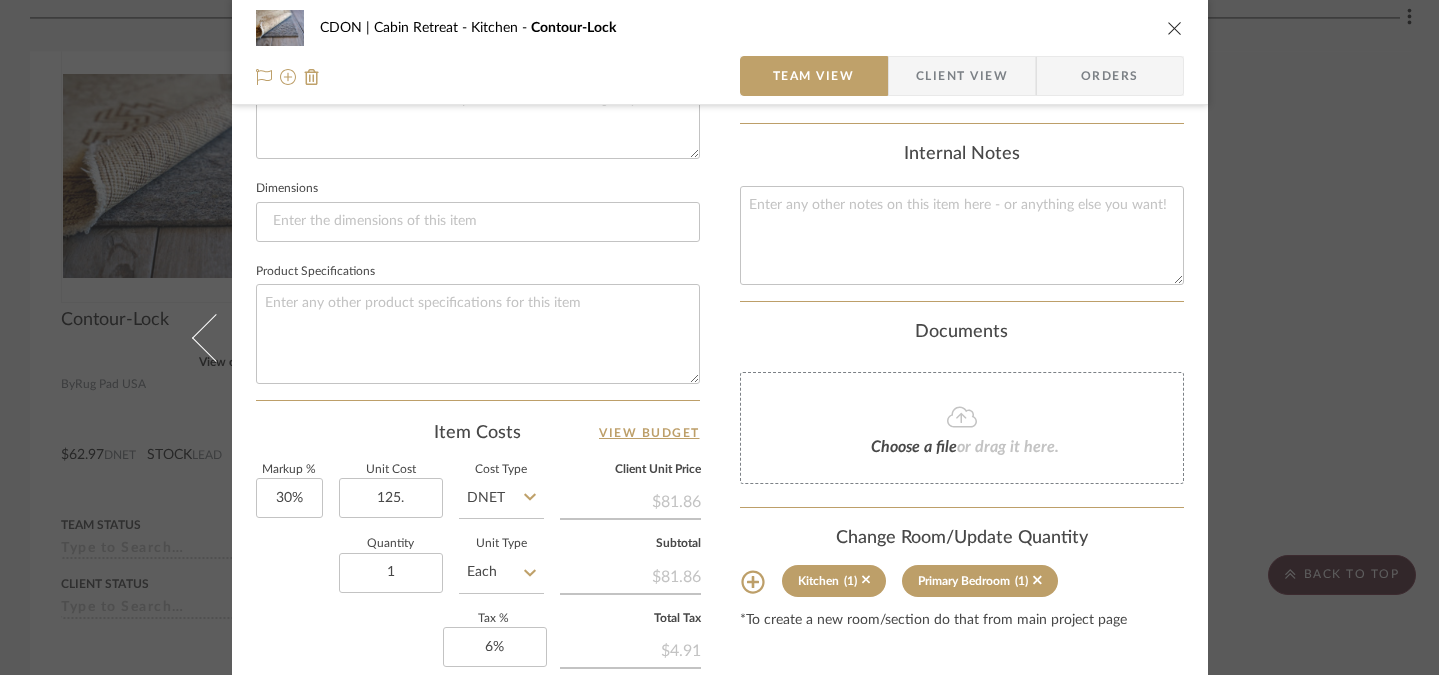 type on "$125.00" 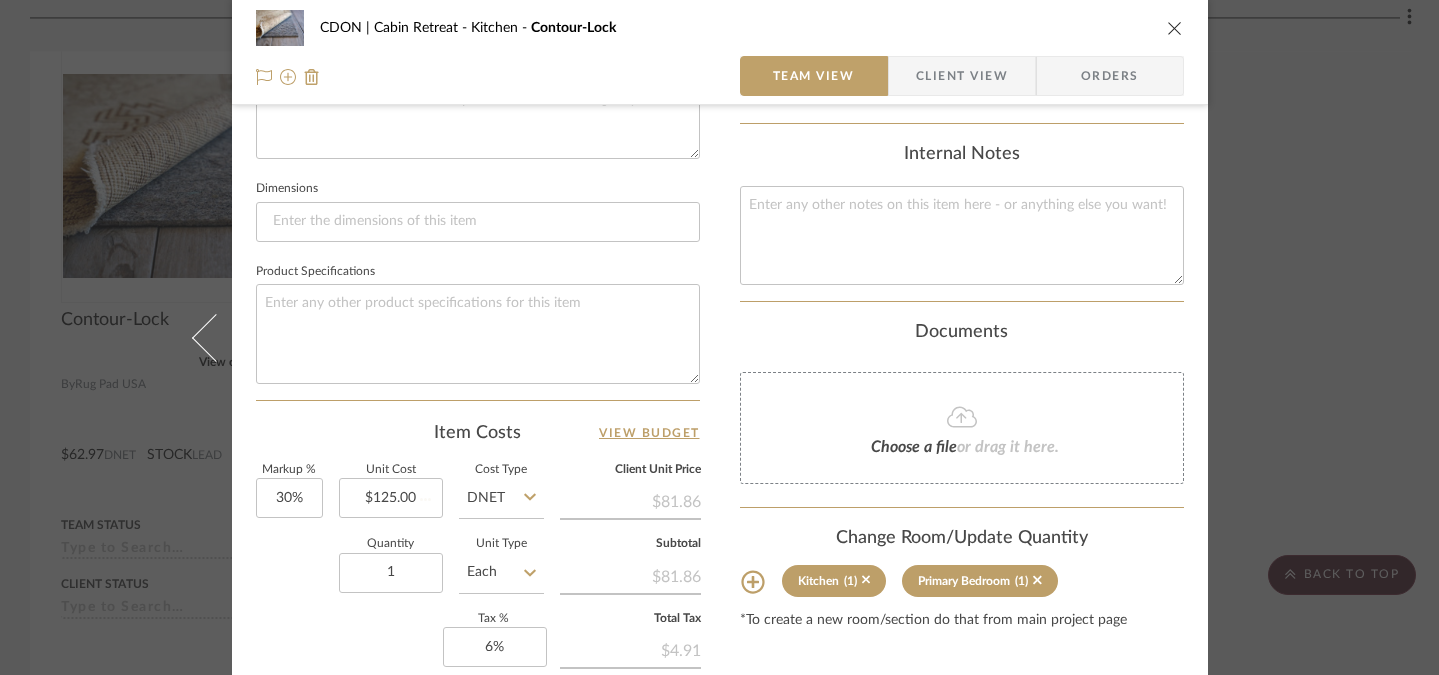 type 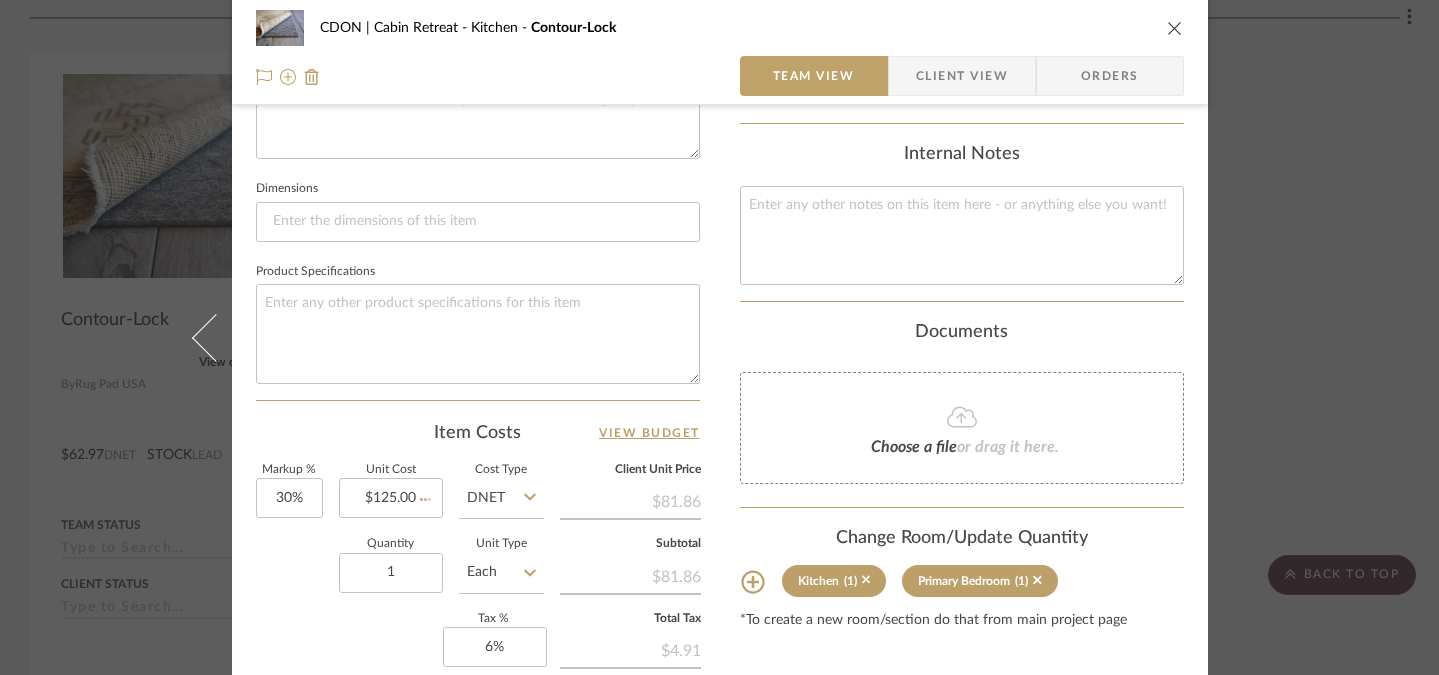 type 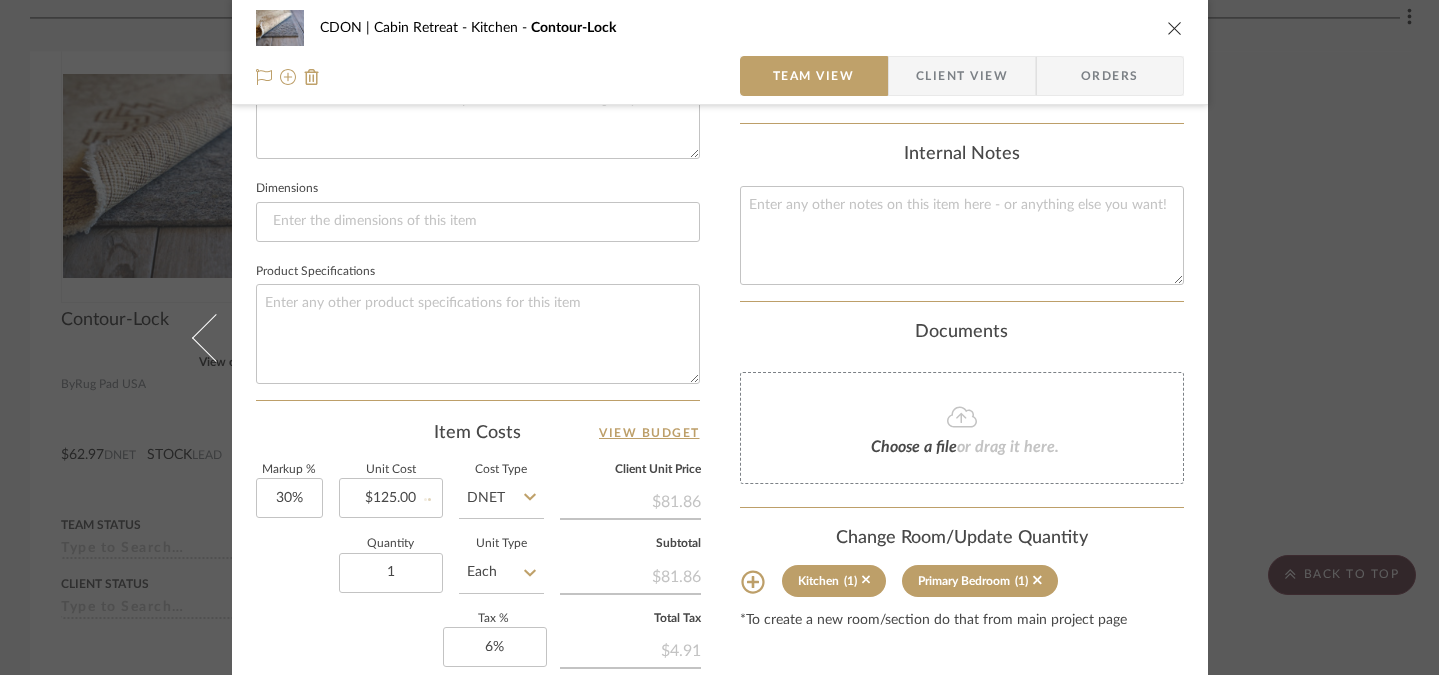 type 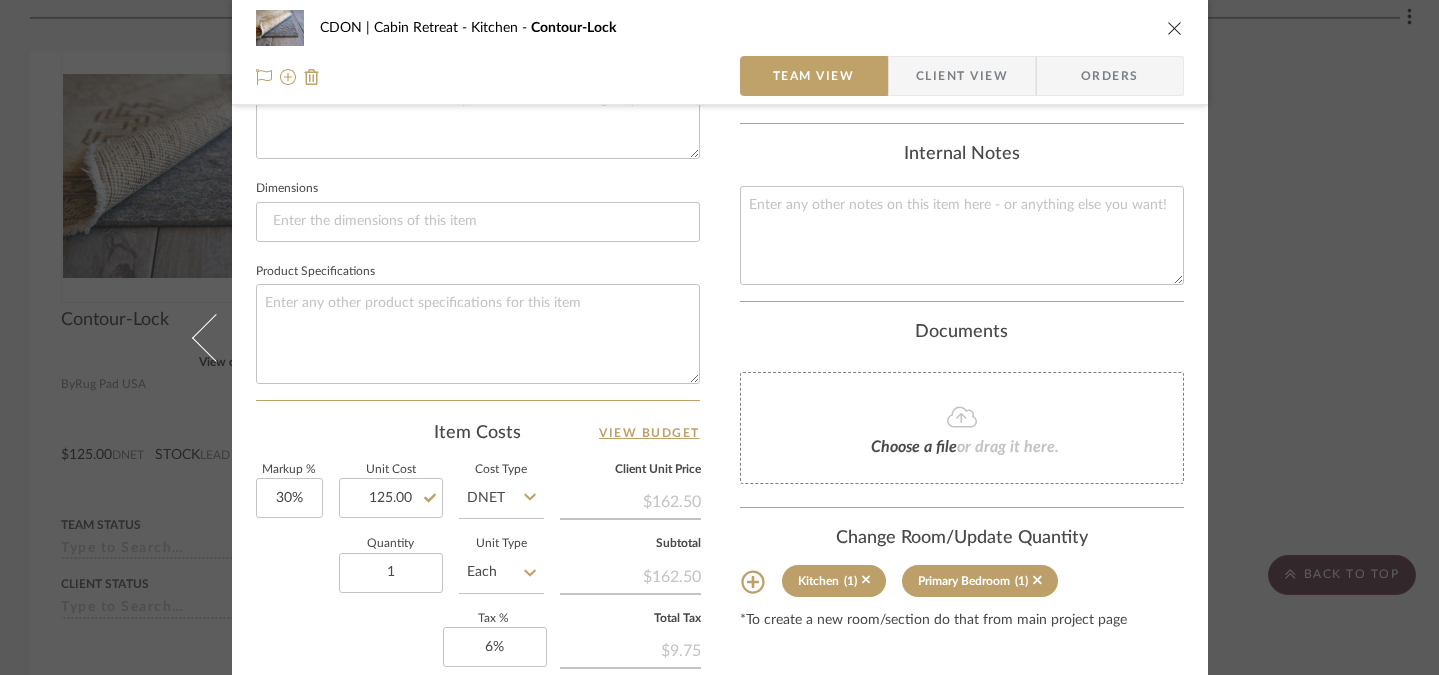 type on "$125.00" 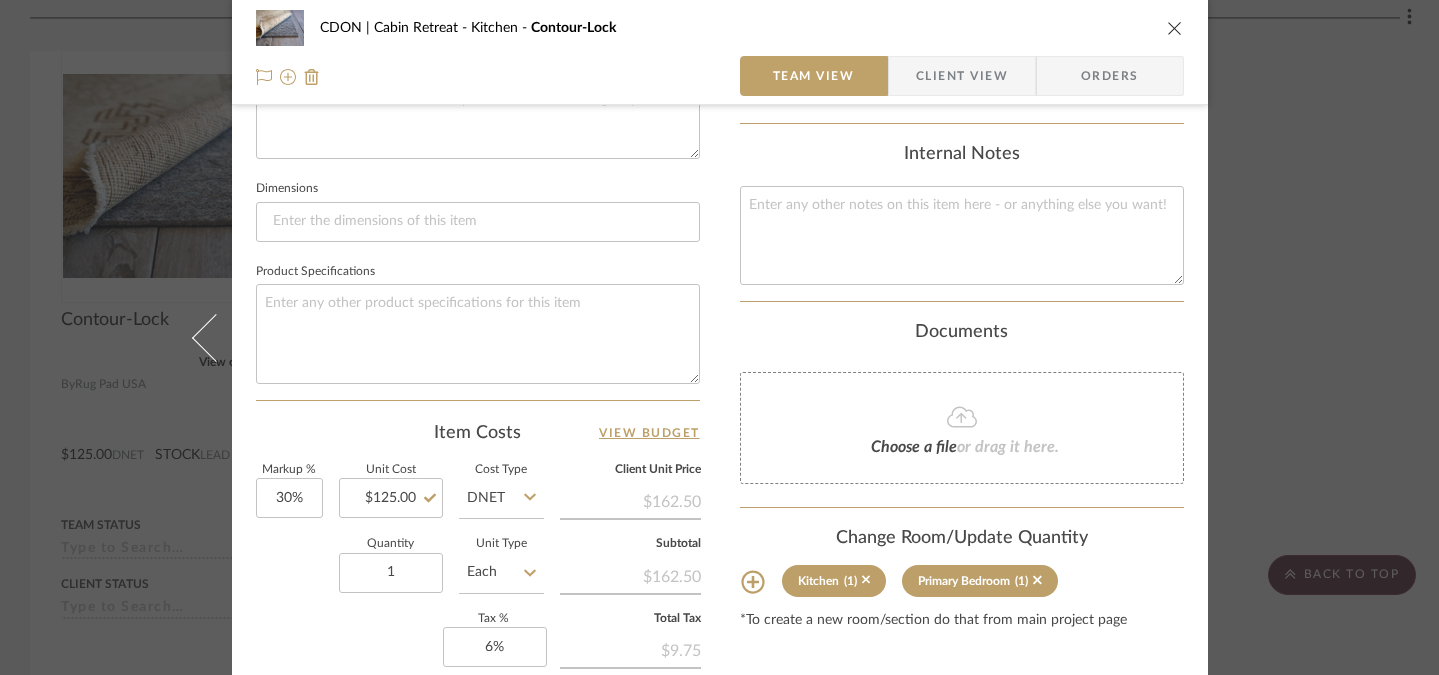 click on "Quantity  1  Unit Type  Each" 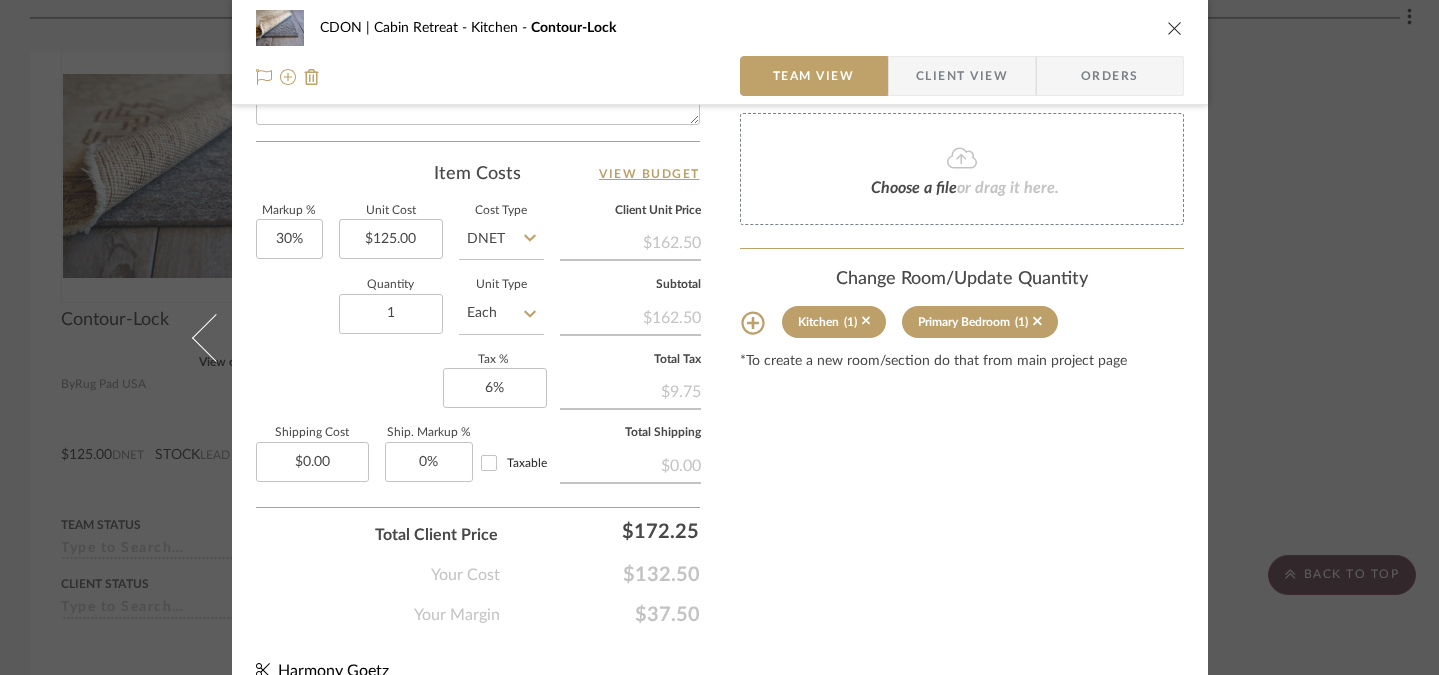 scroll, scrollTop: 1085, scrollLeft: 0, axis: vertical 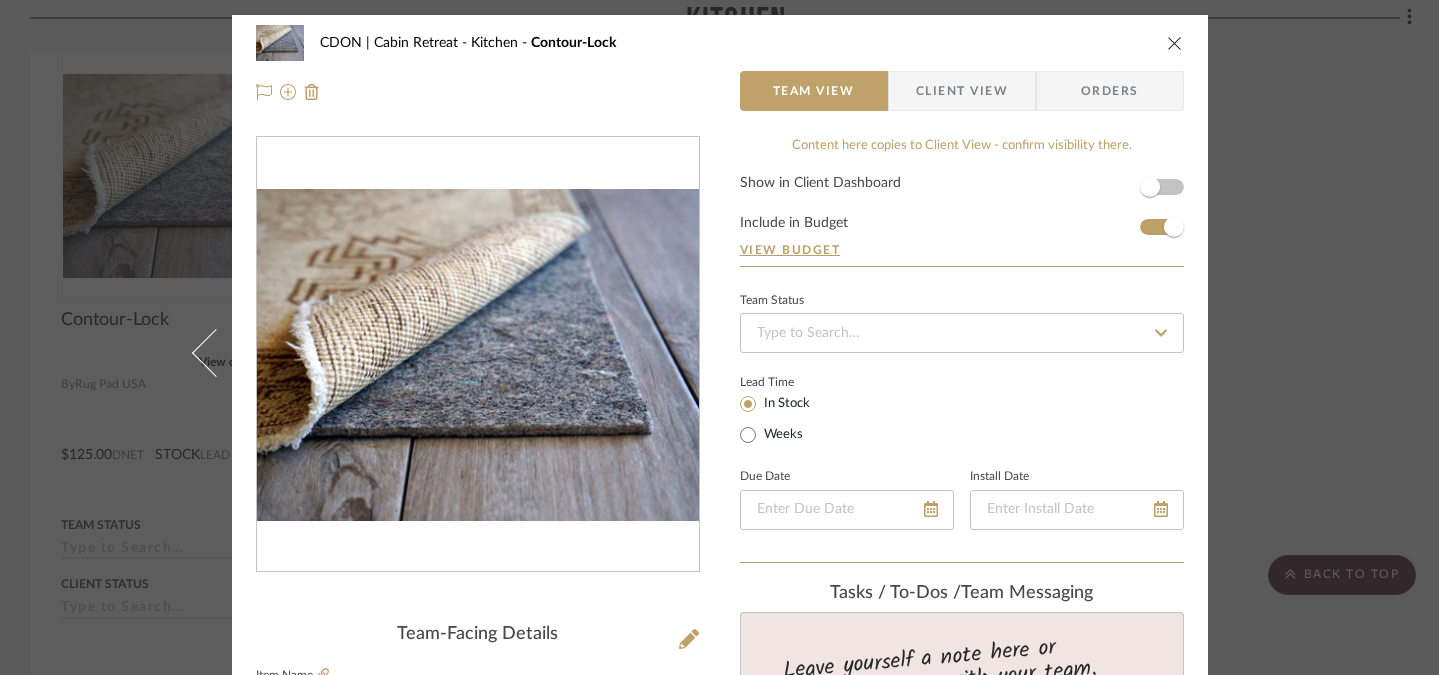 click at bounding box center (1175, 43) 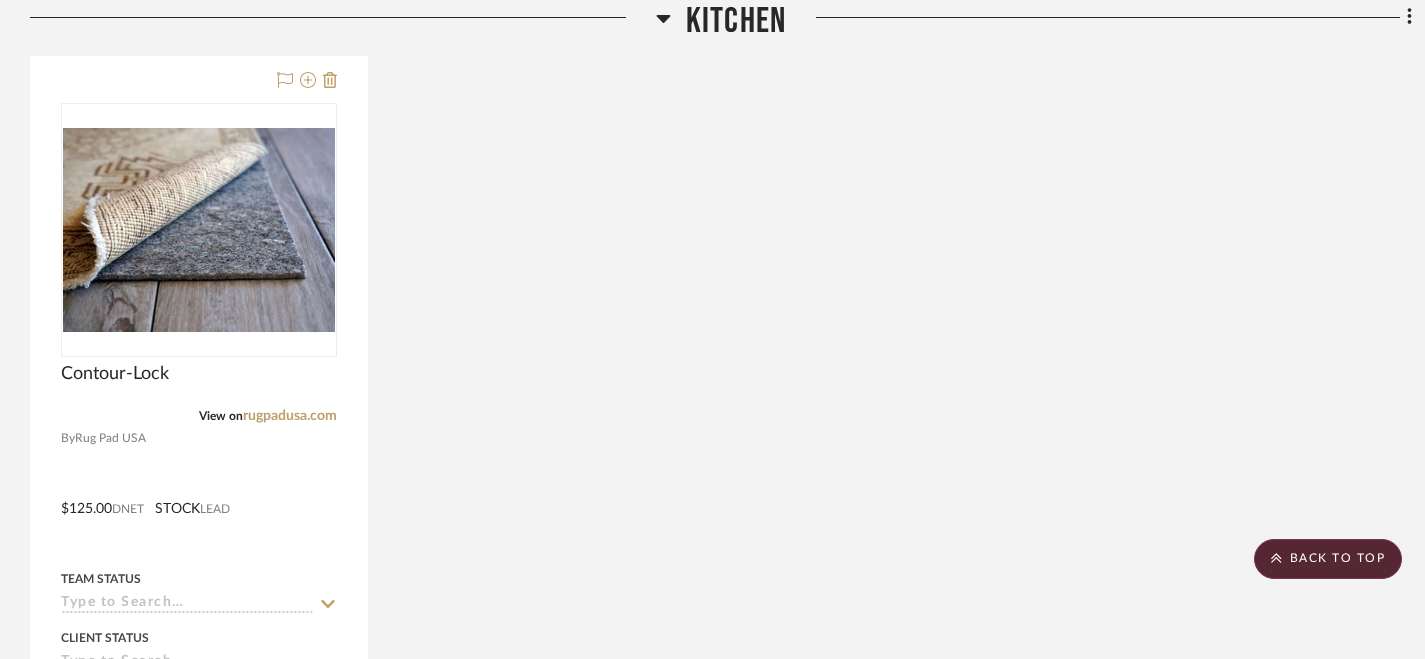 scroll, scrollTop: 3724, scrollLeft: 0, axis: vertical 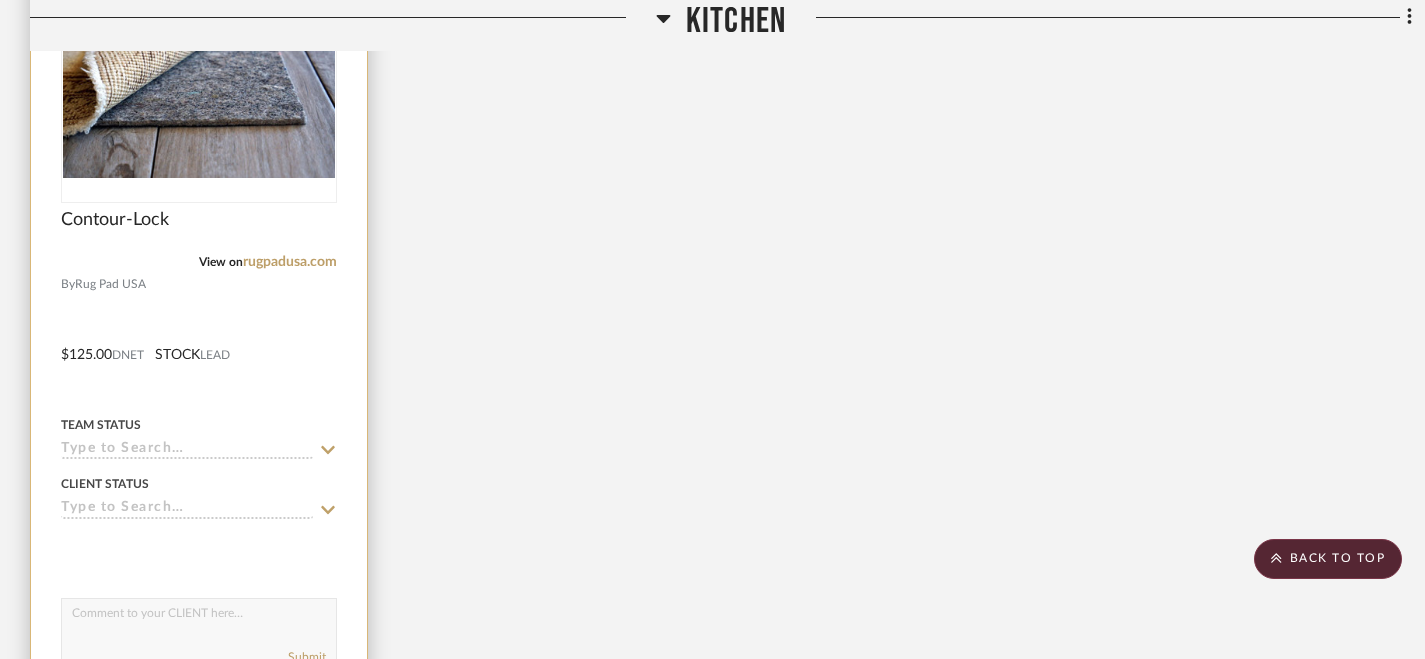 click at bounding box center (199, 340) 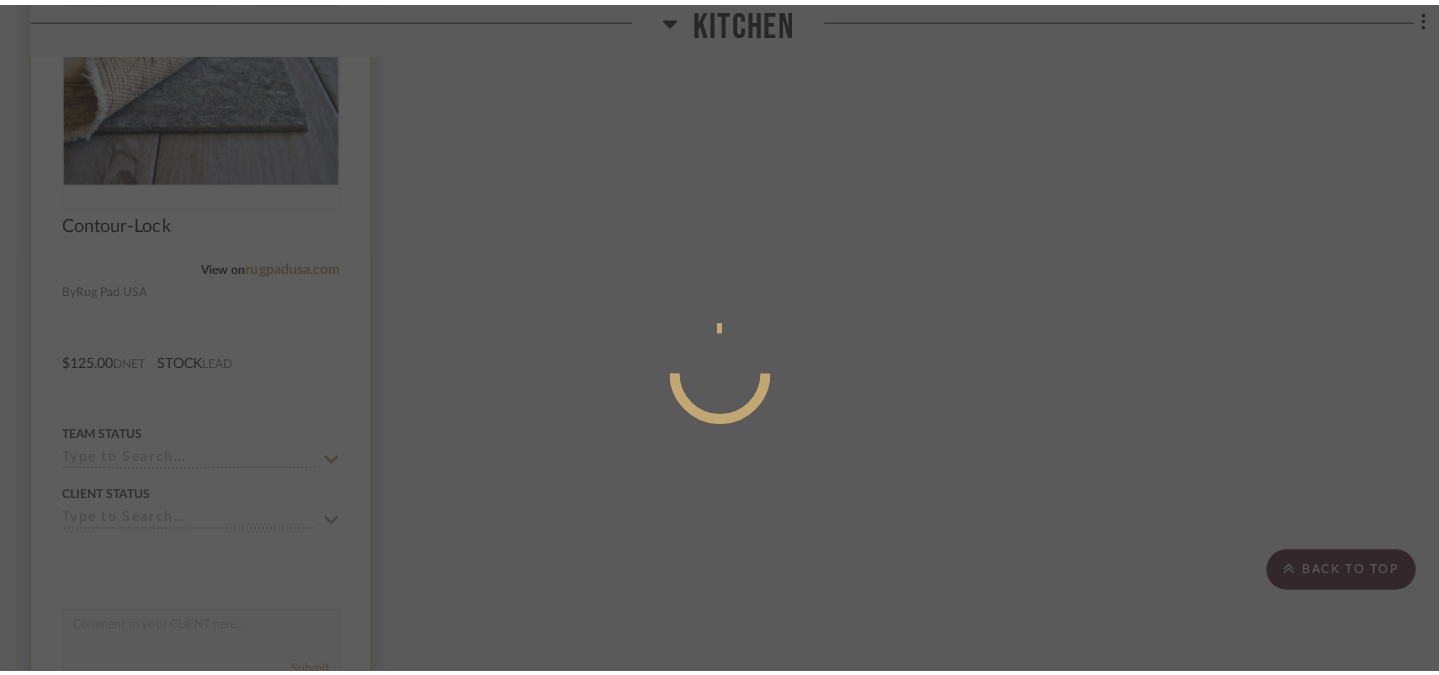 scroll, scrollTop: 0, scrollLeft: 0, axis: both 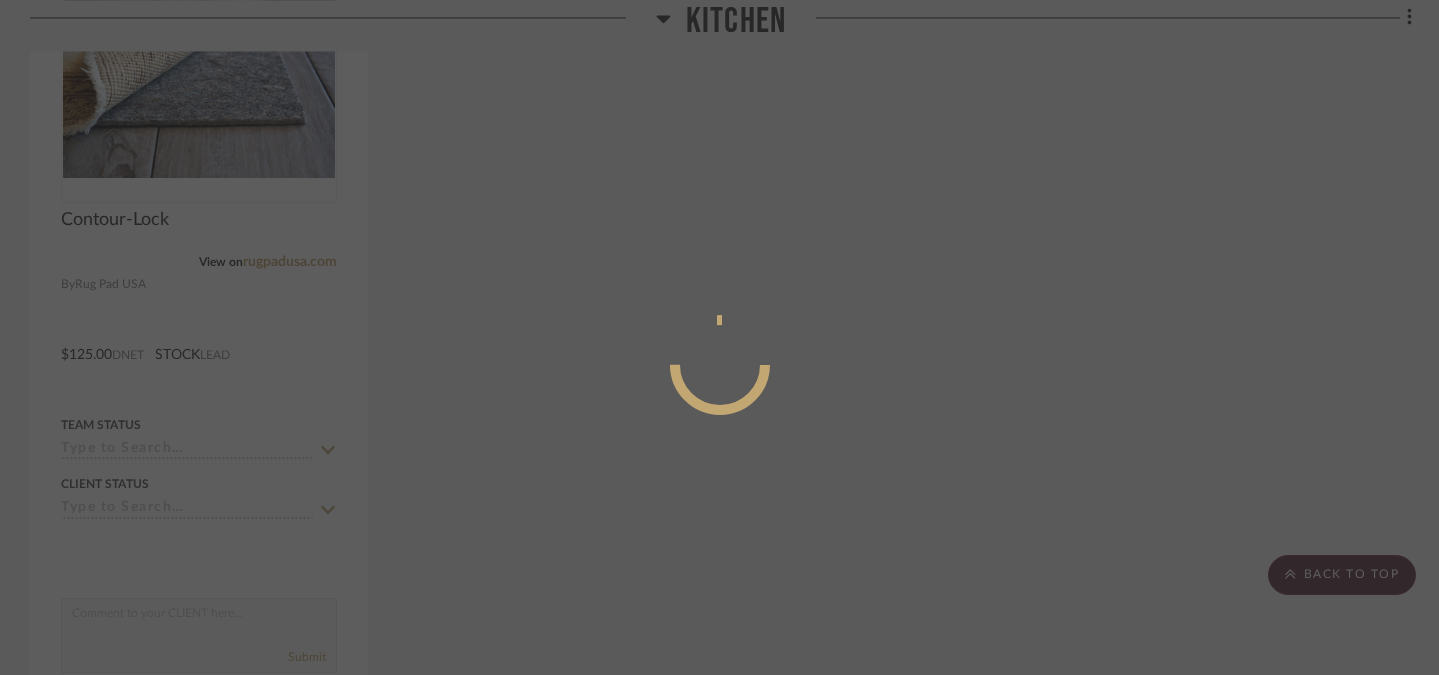 click at bounding box center [719, 337] 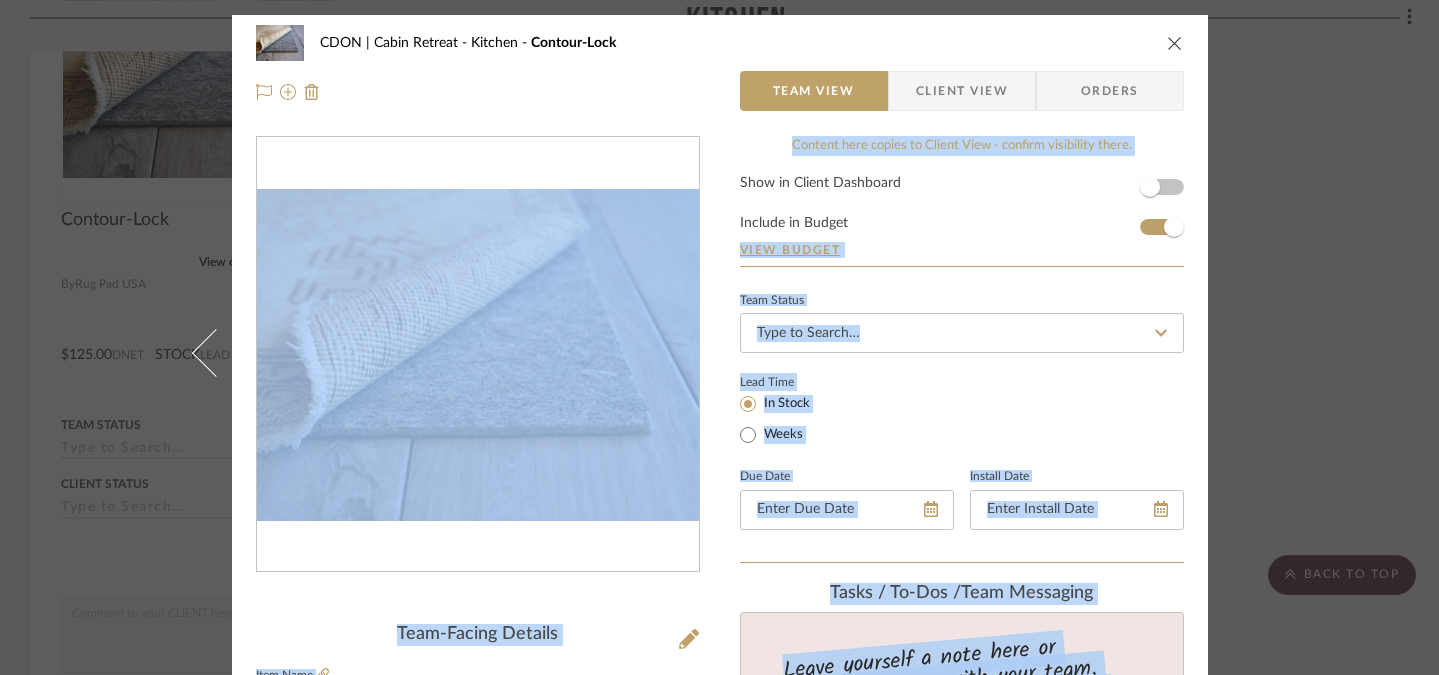 click at bounding box center [1175, 43] 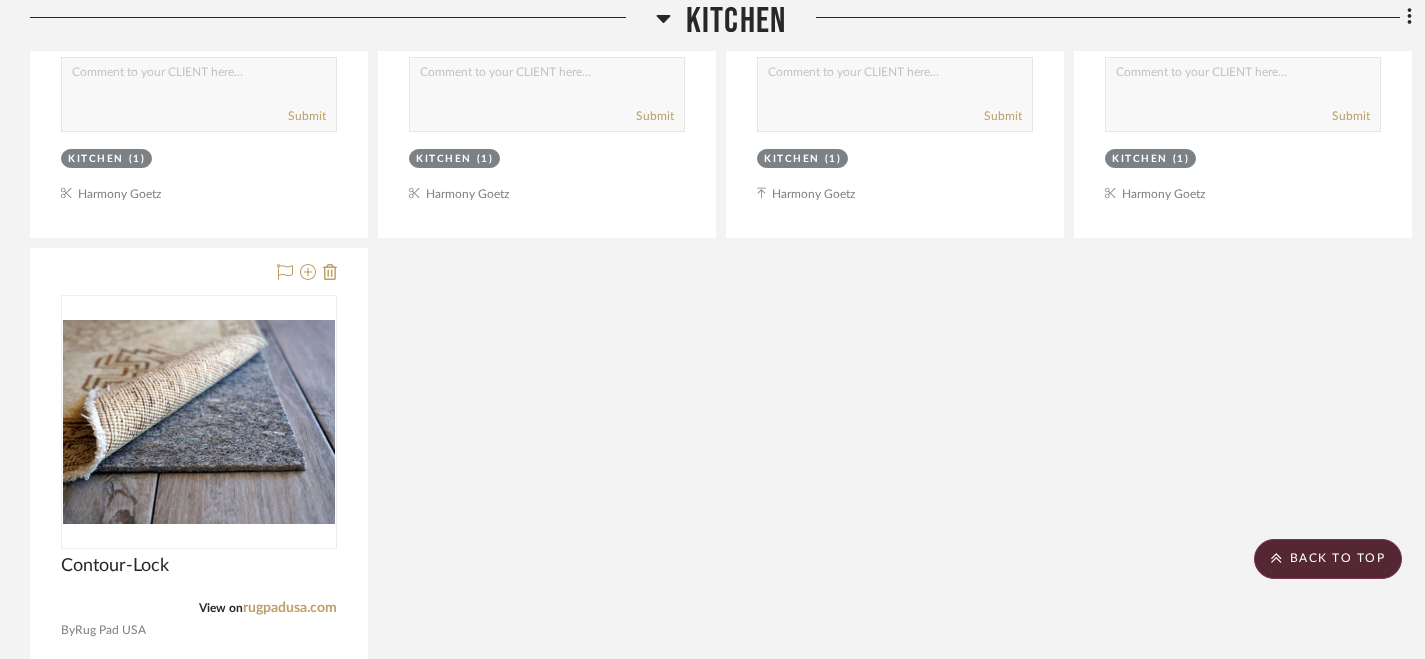 scroll, scrollTop: 3362, scrollLeft: 0, axis: vertical 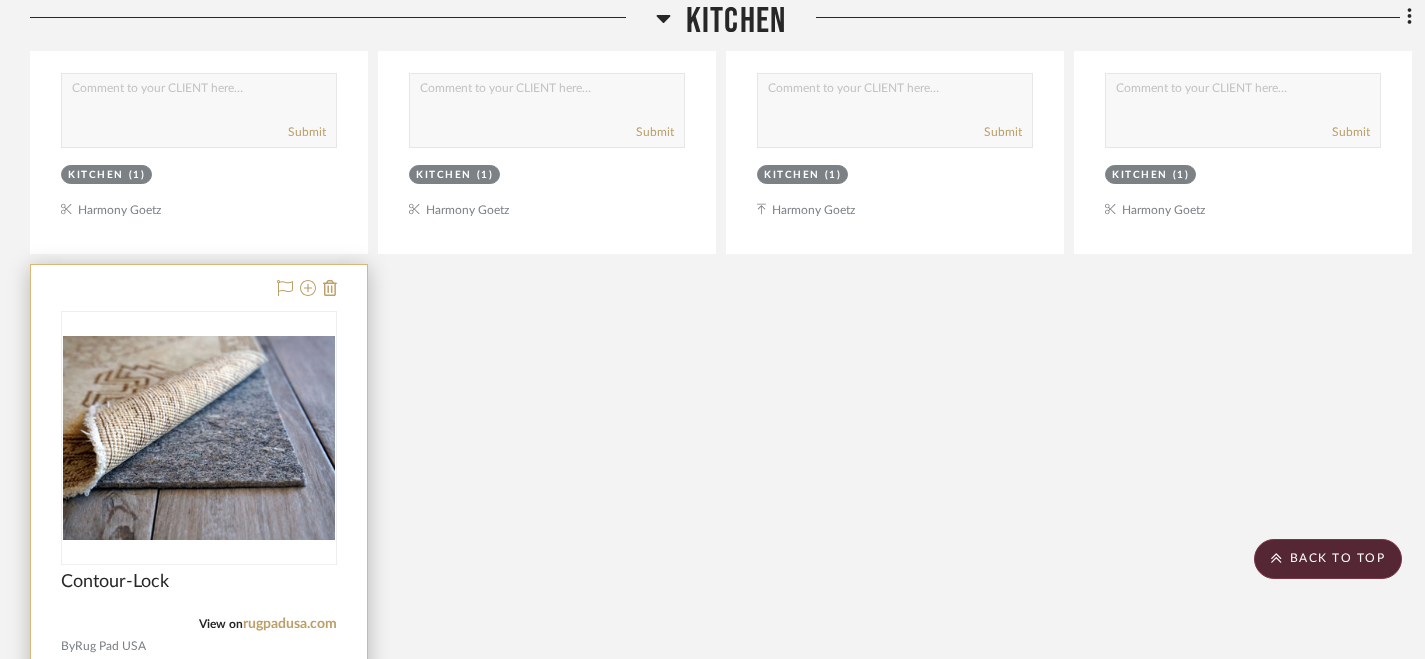 type 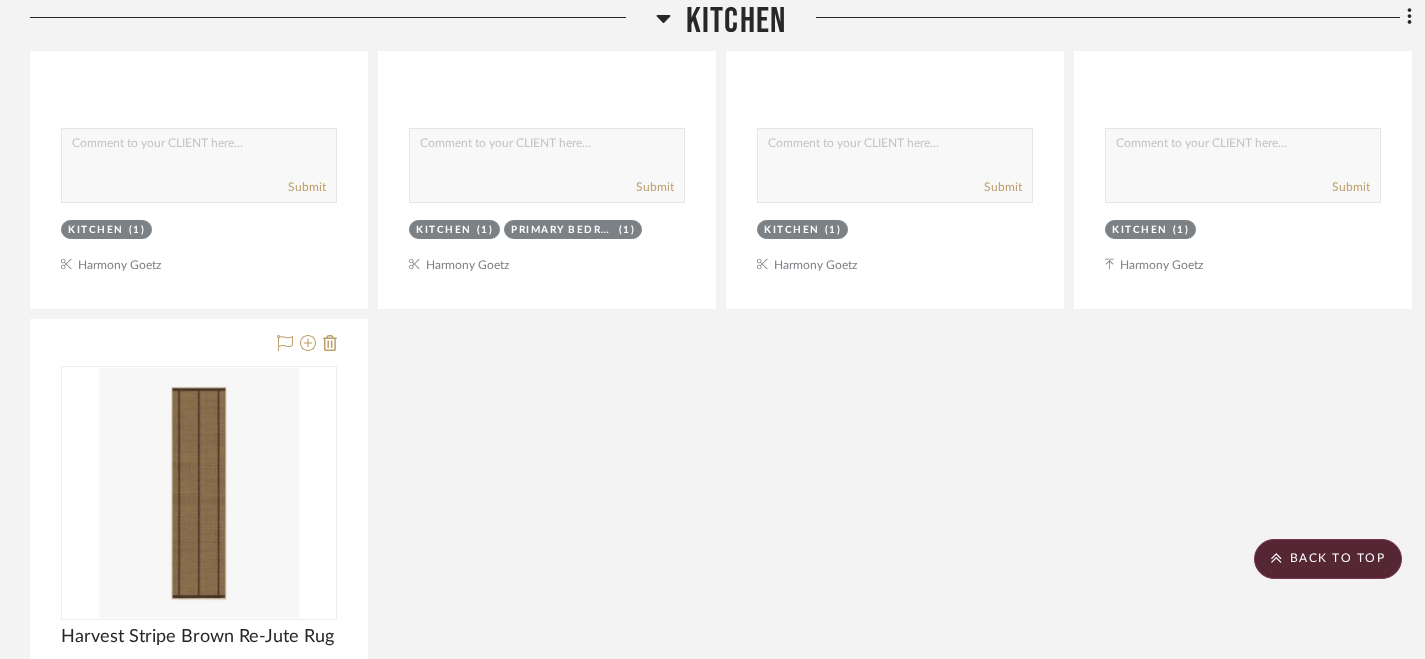 scroll, scrollTop: 3304, scrollLeft: 0, axis: vertical 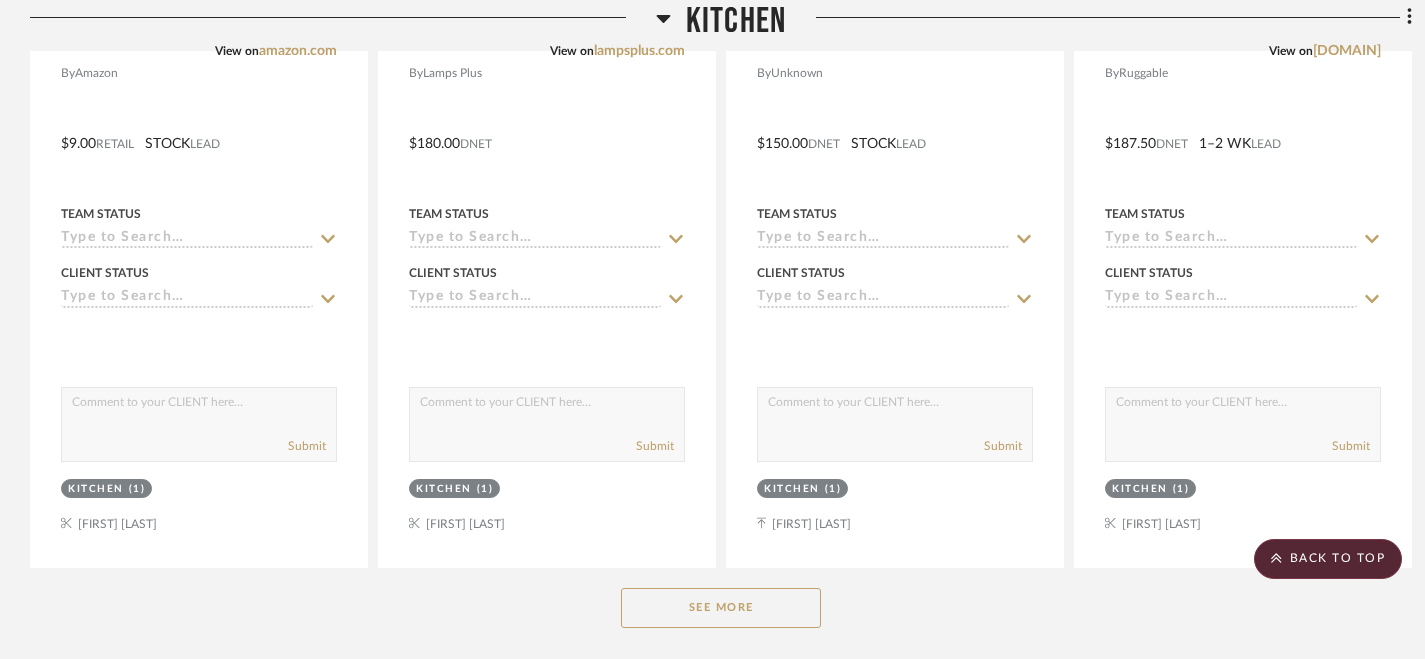 click on "See More" 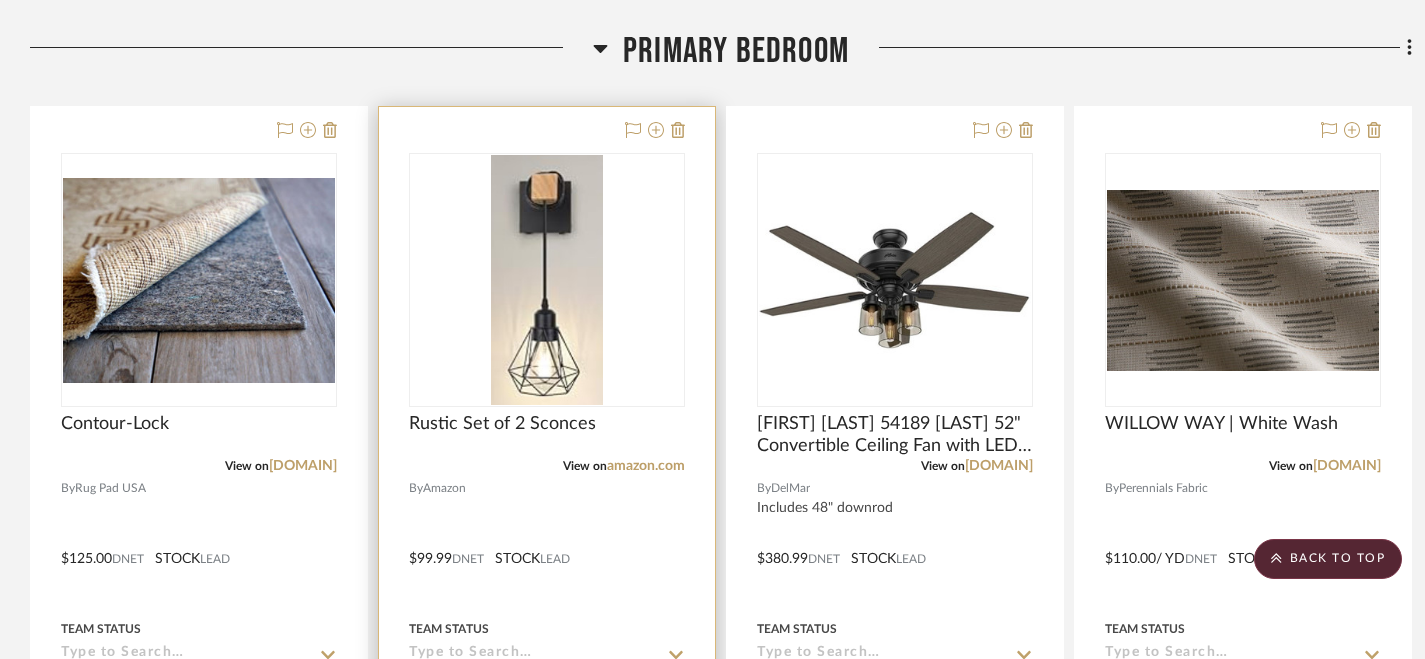scroll, scrollTop: 540, scrollLeft: 0, axis: vertical 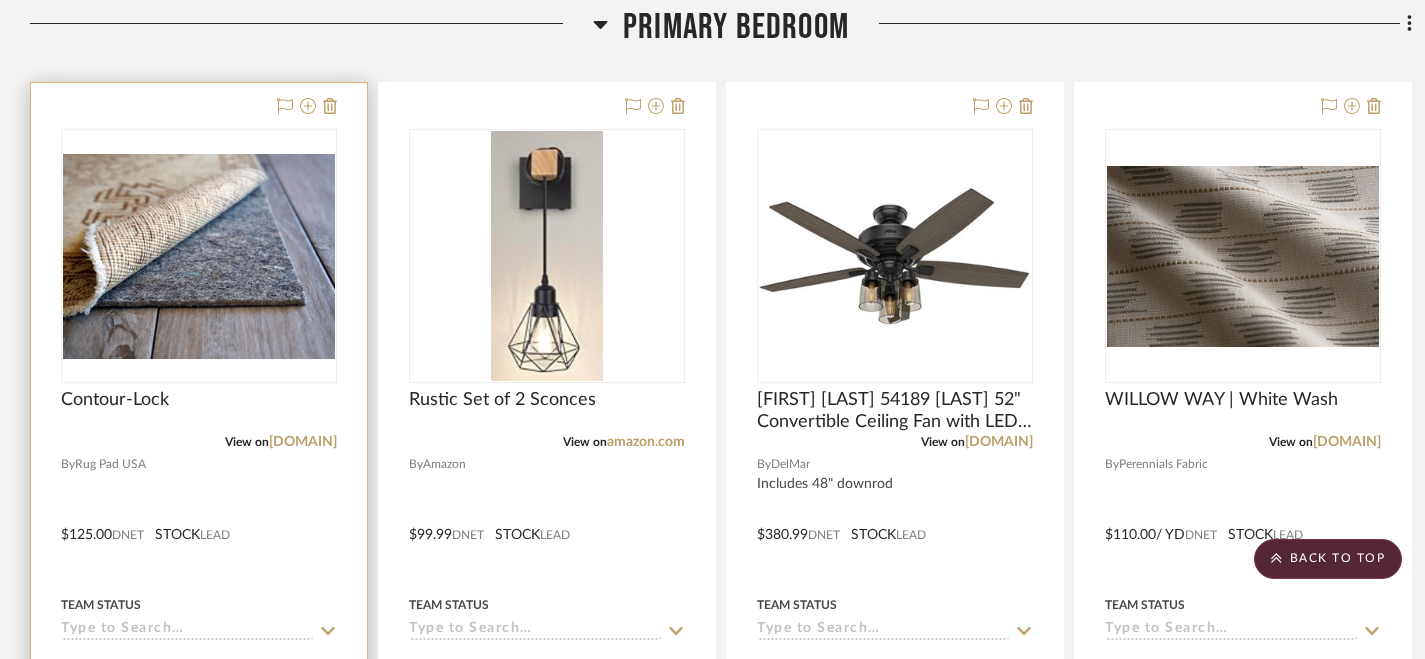 click at bounding box center [199, 520] 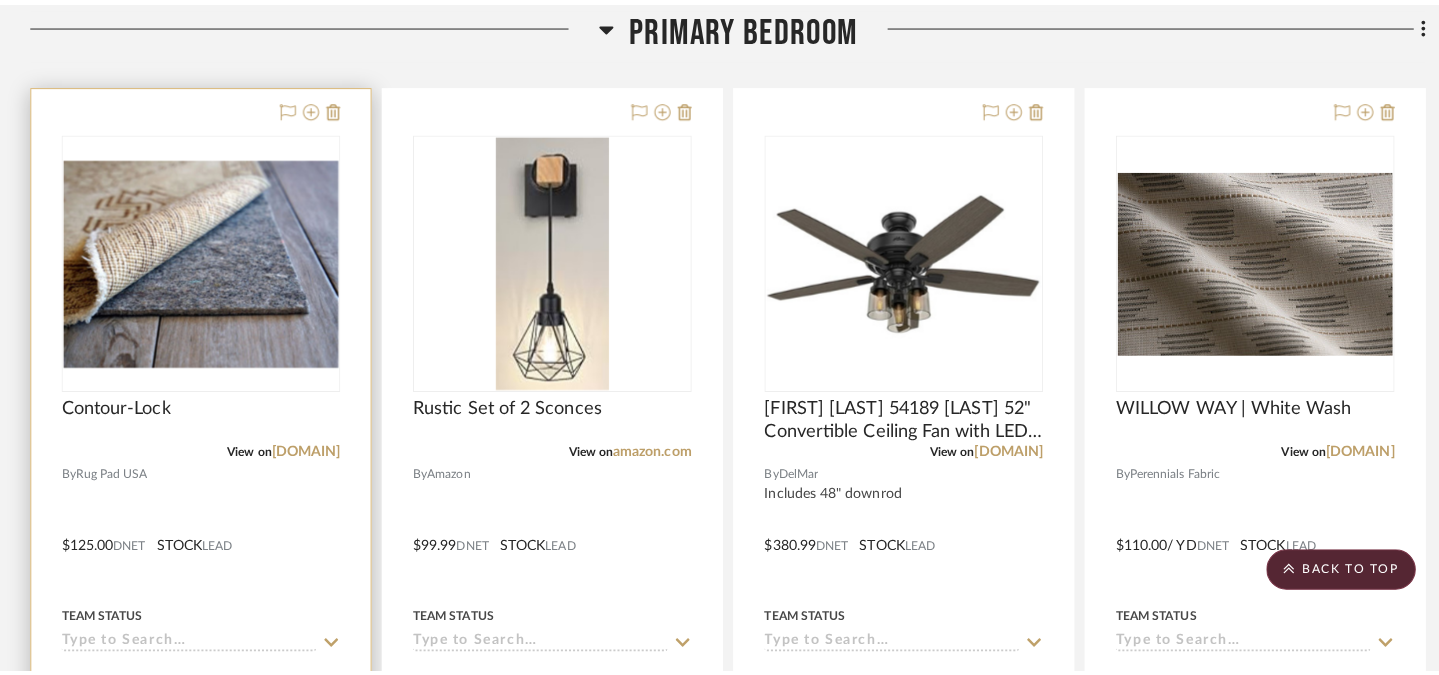 scroll, scrollTop: 0, scrollLeft: 0, axis: both 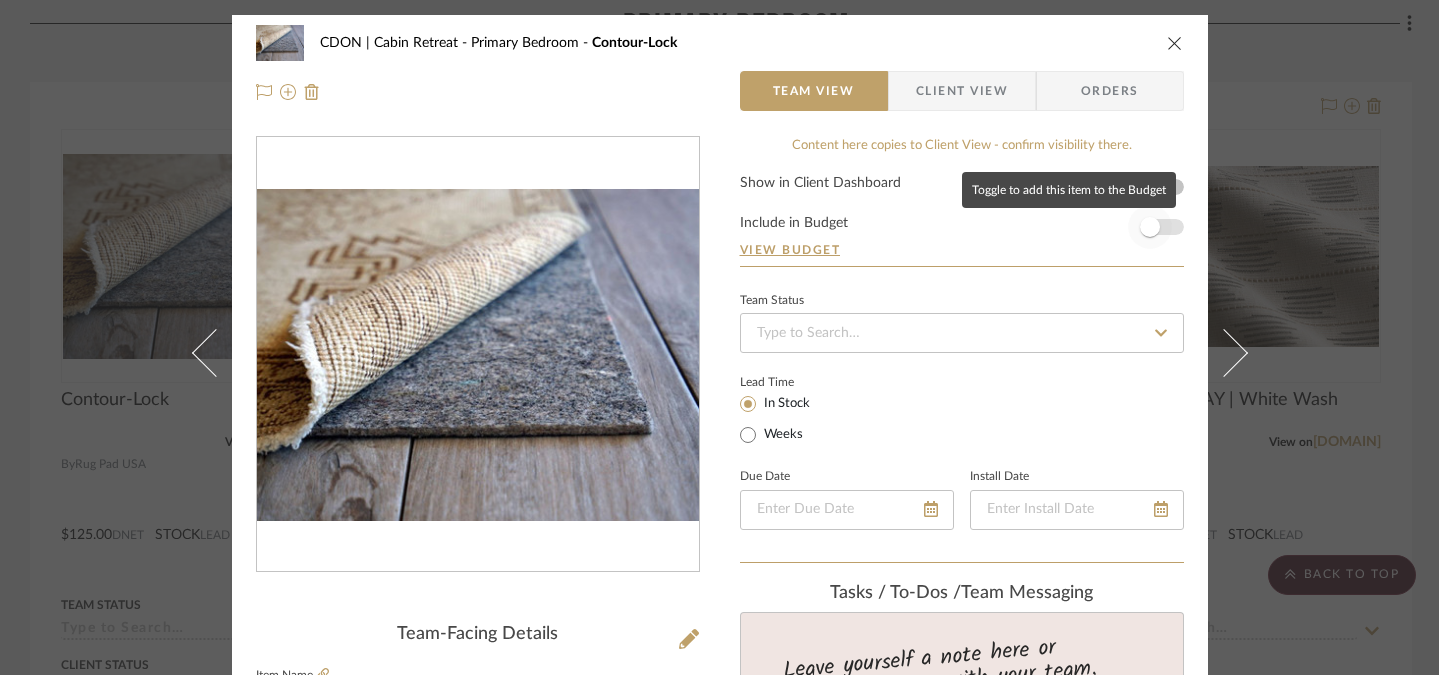 click at bounding box center [1150, 227] 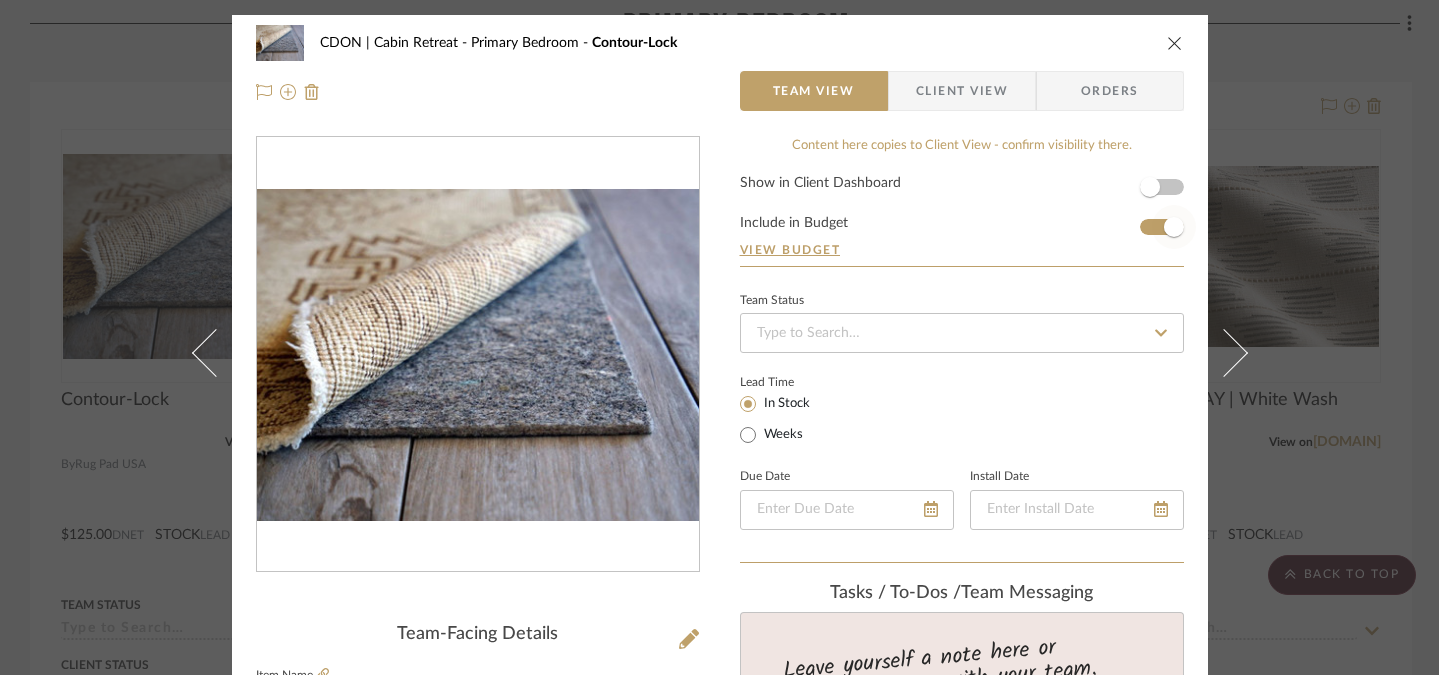 type 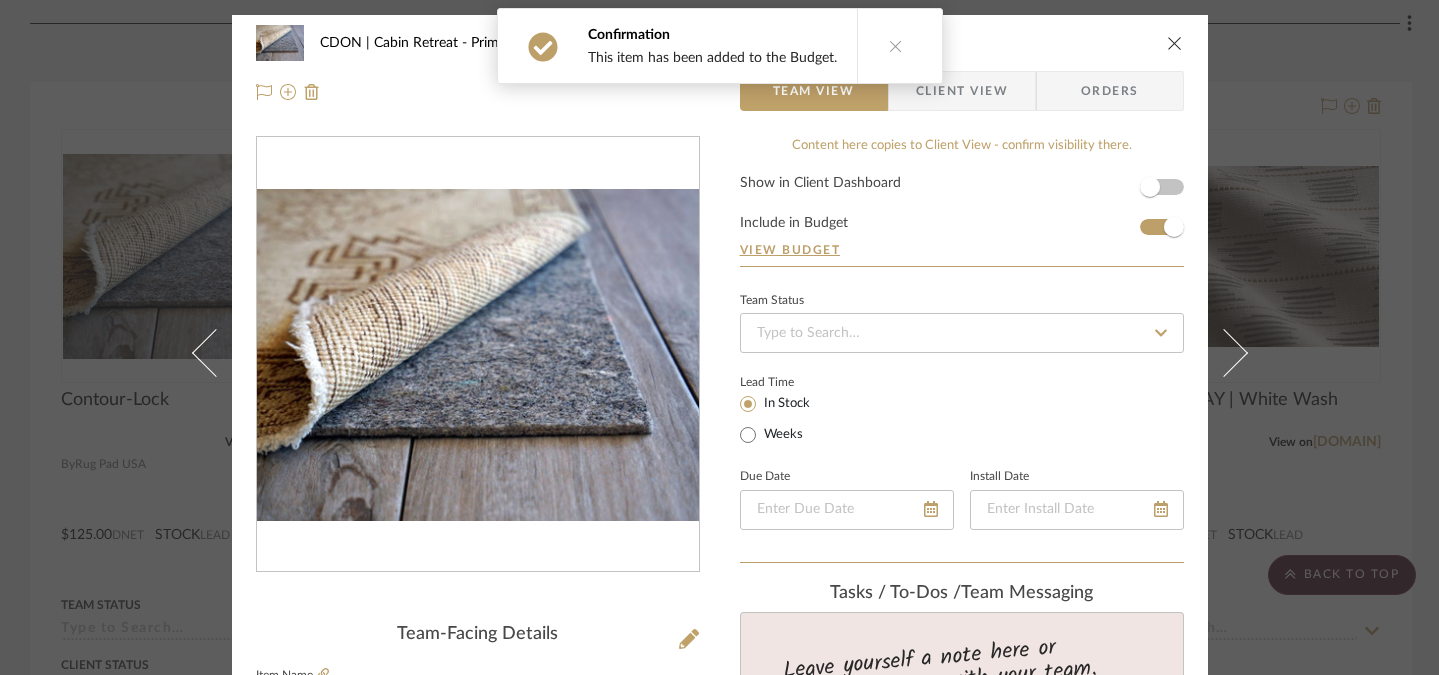 click at bounding box center (896, 46) 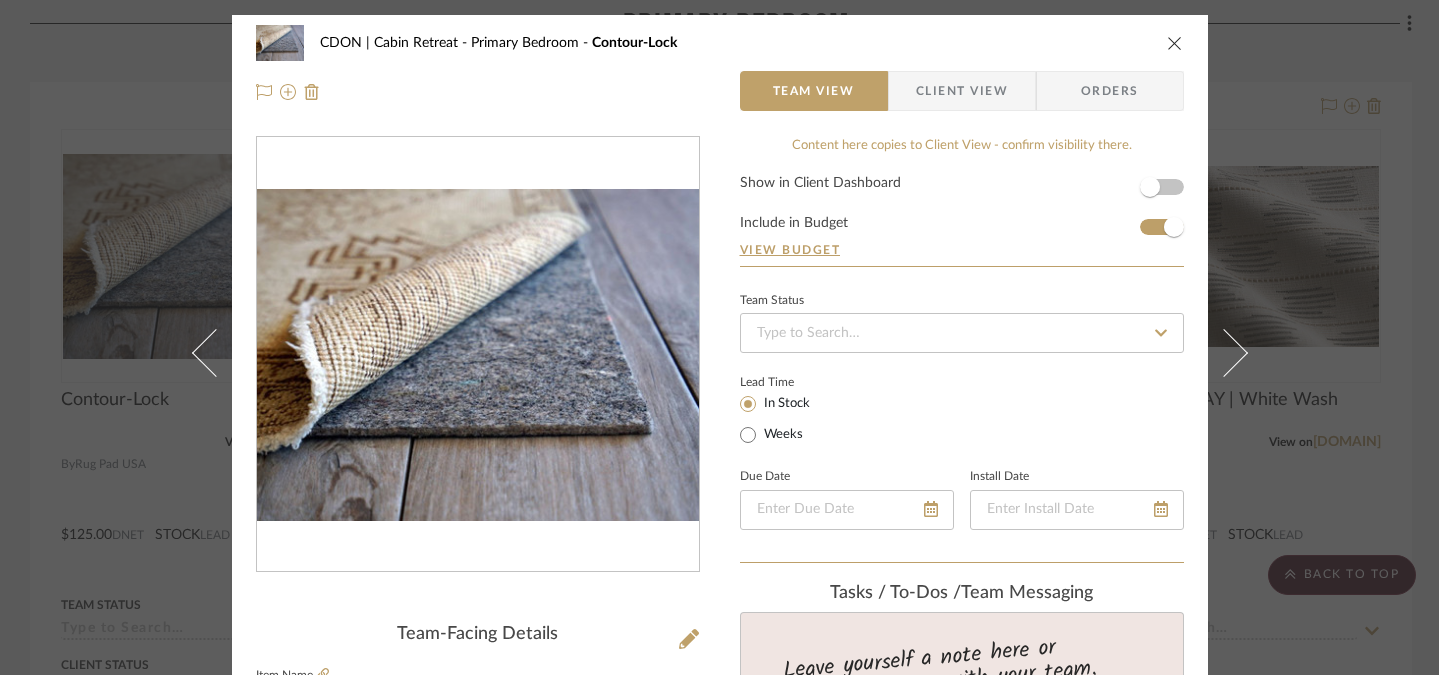 click at bounding box center [1175, 43] 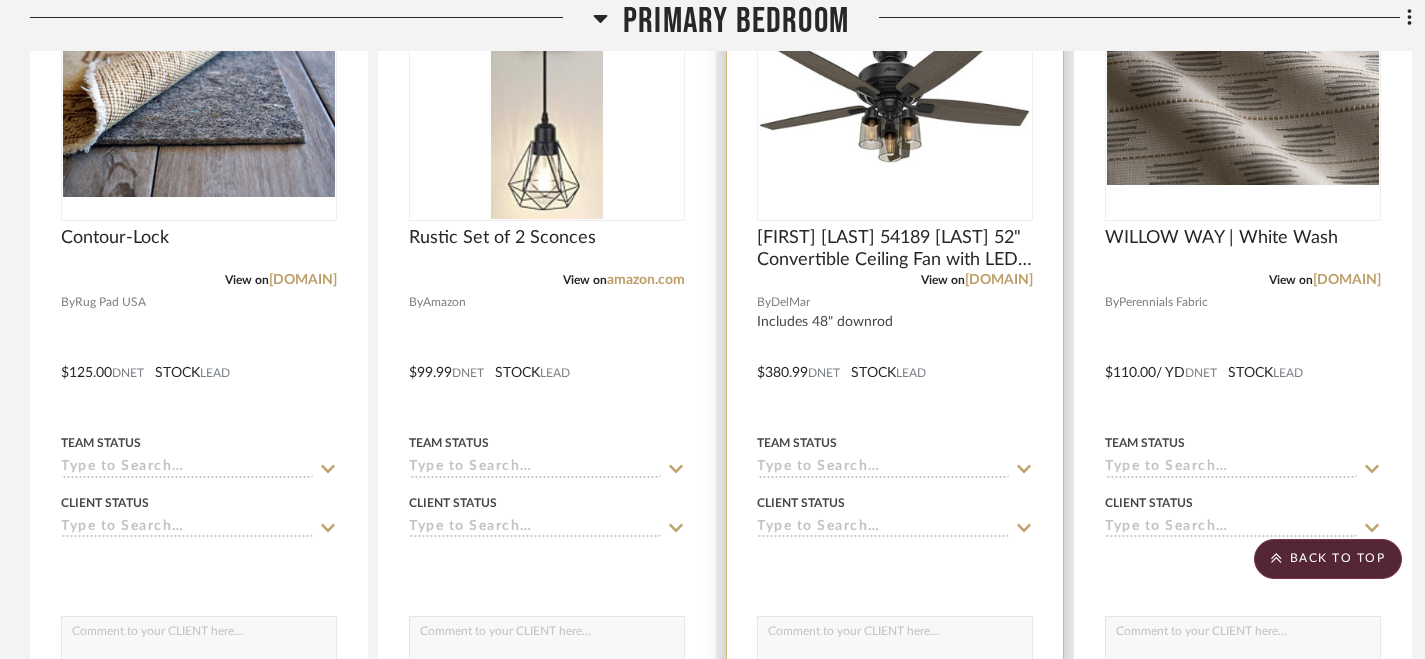 scroll, scrollTop: 731, scrollLeft: 0, axis: vertical 